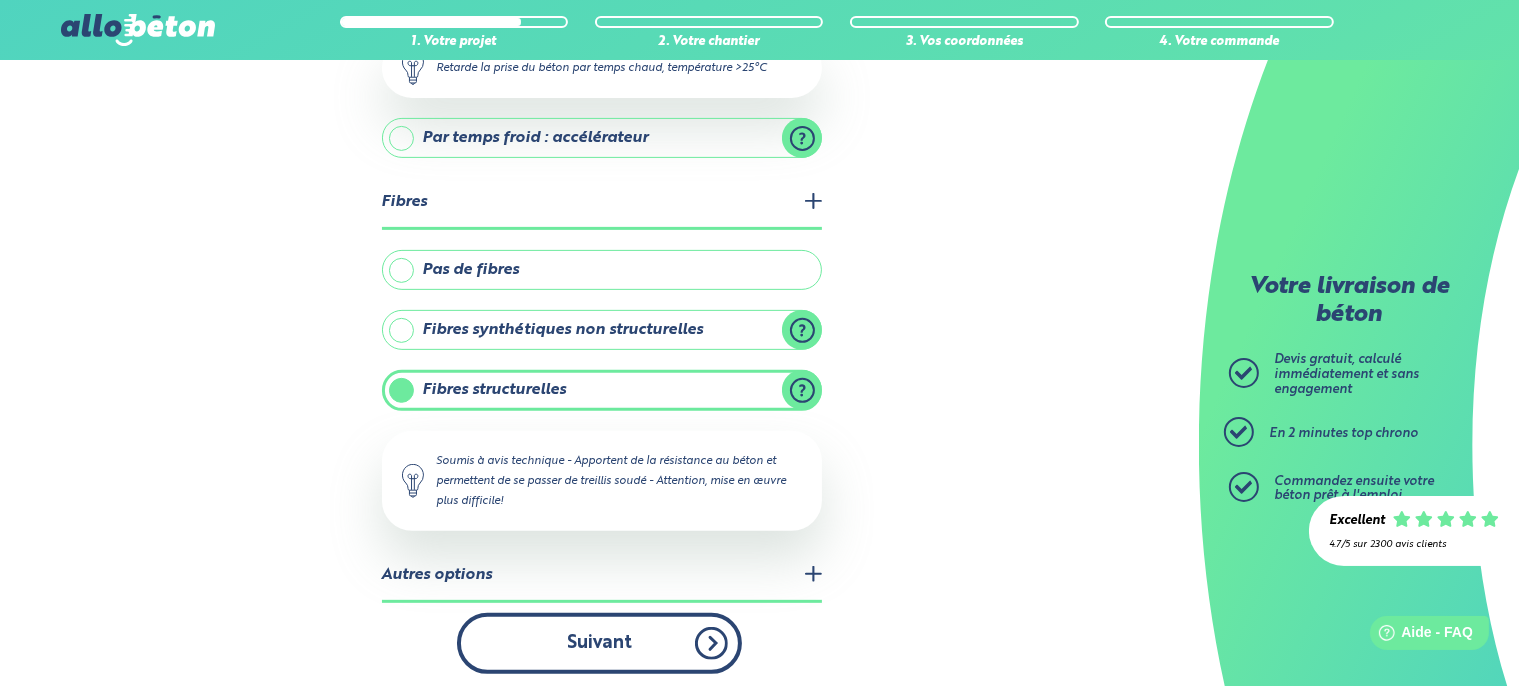 scroll, scrollTop: 0, scrollLeft: 0, axis: both 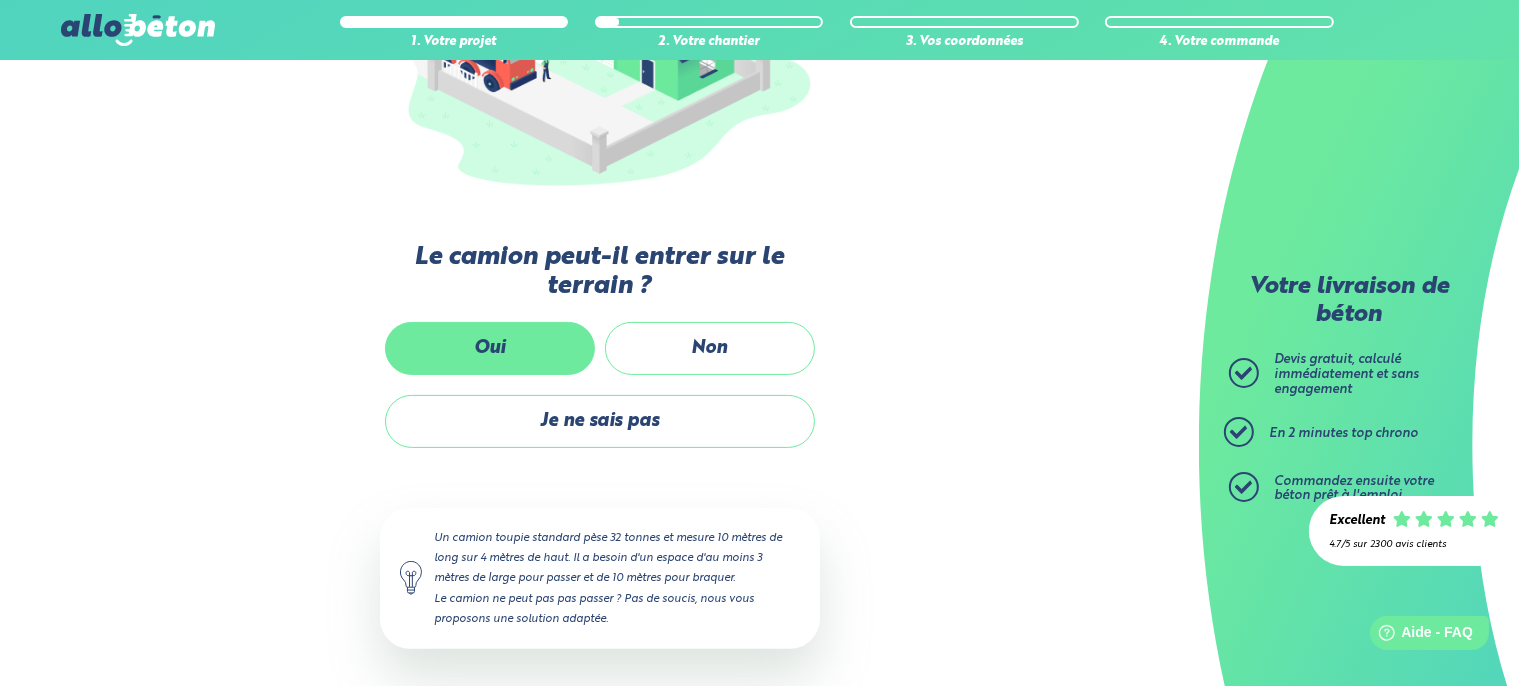 click on "Oui" at bounding box center (490, 348) 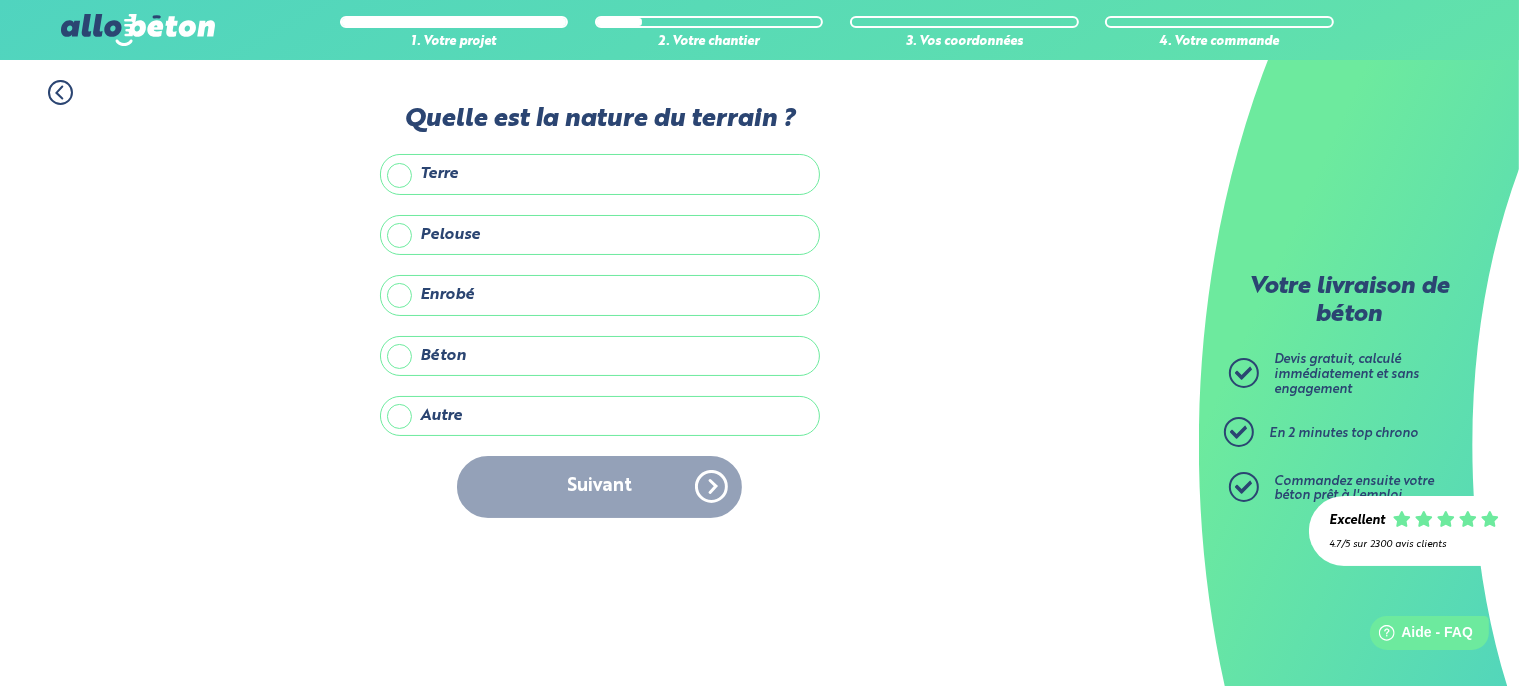 scroll, scrollTop: 0, scrollLeft: 0, axis: both 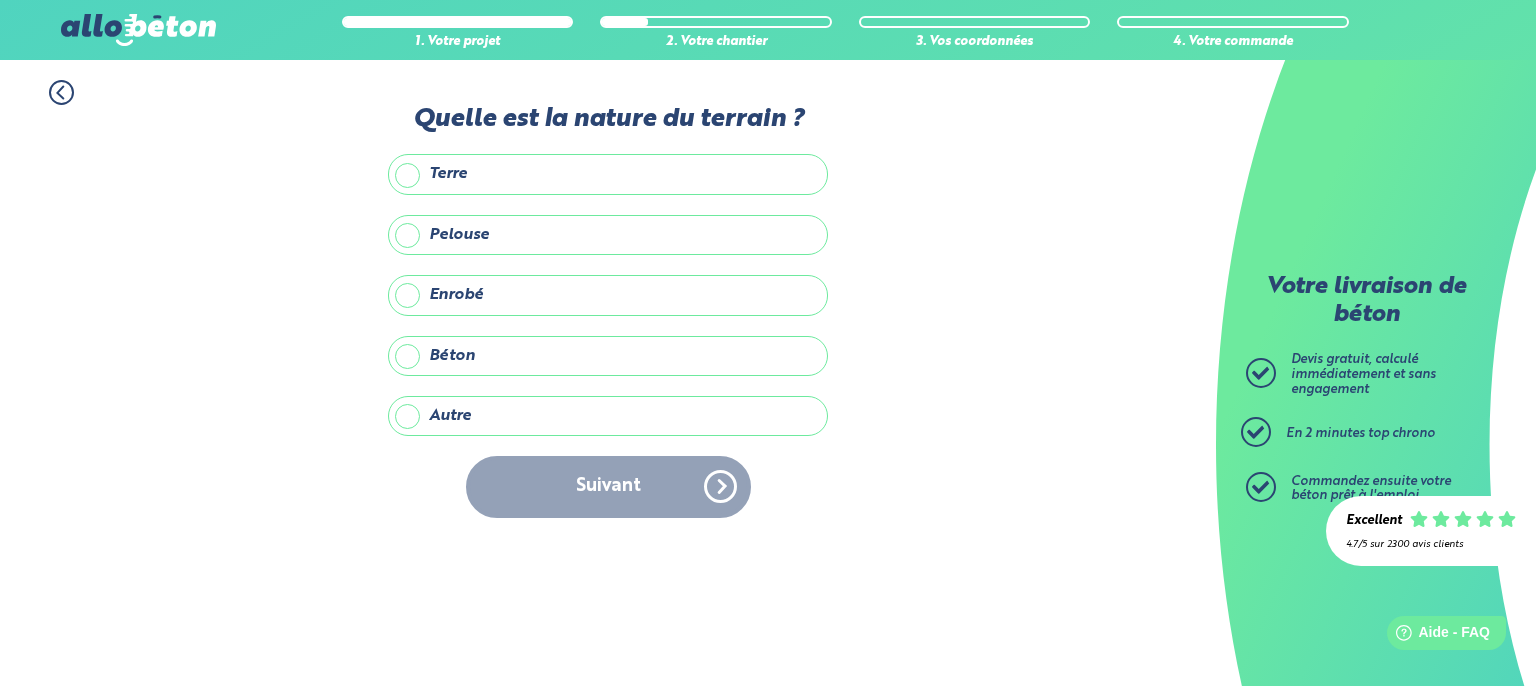 click on "Terre" at bounding box center (608, 174) 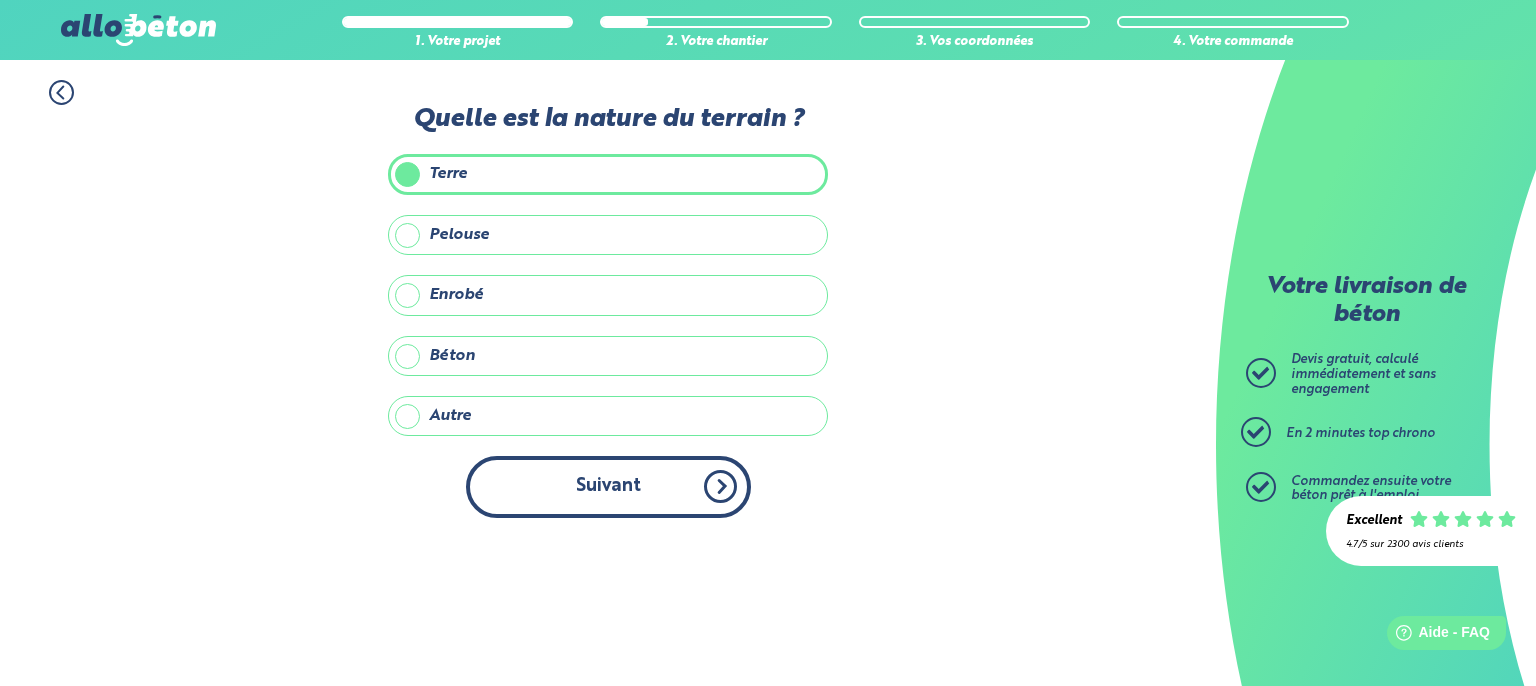 click on "Suivant" at bounding box center (608, 486) 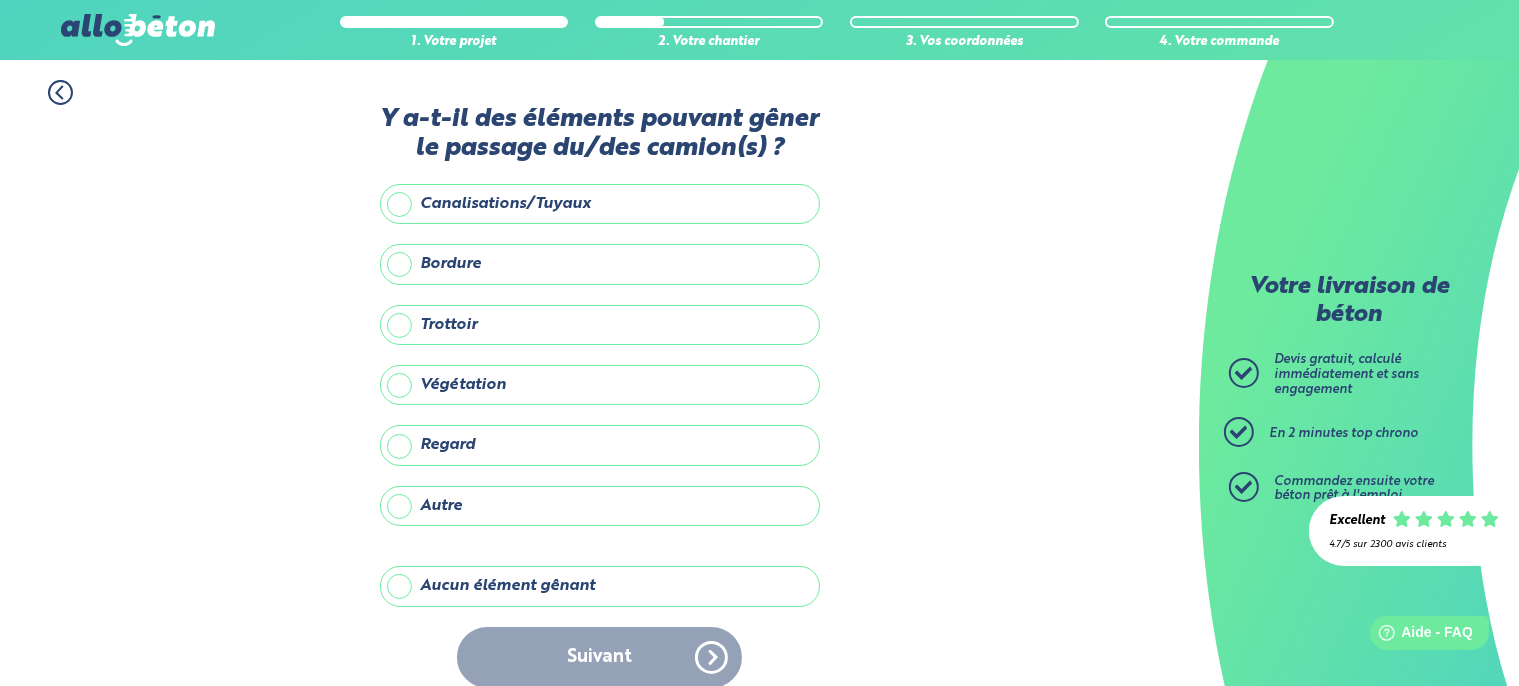 click on "Aucun élément gênant" at bounding box center [600, 586] 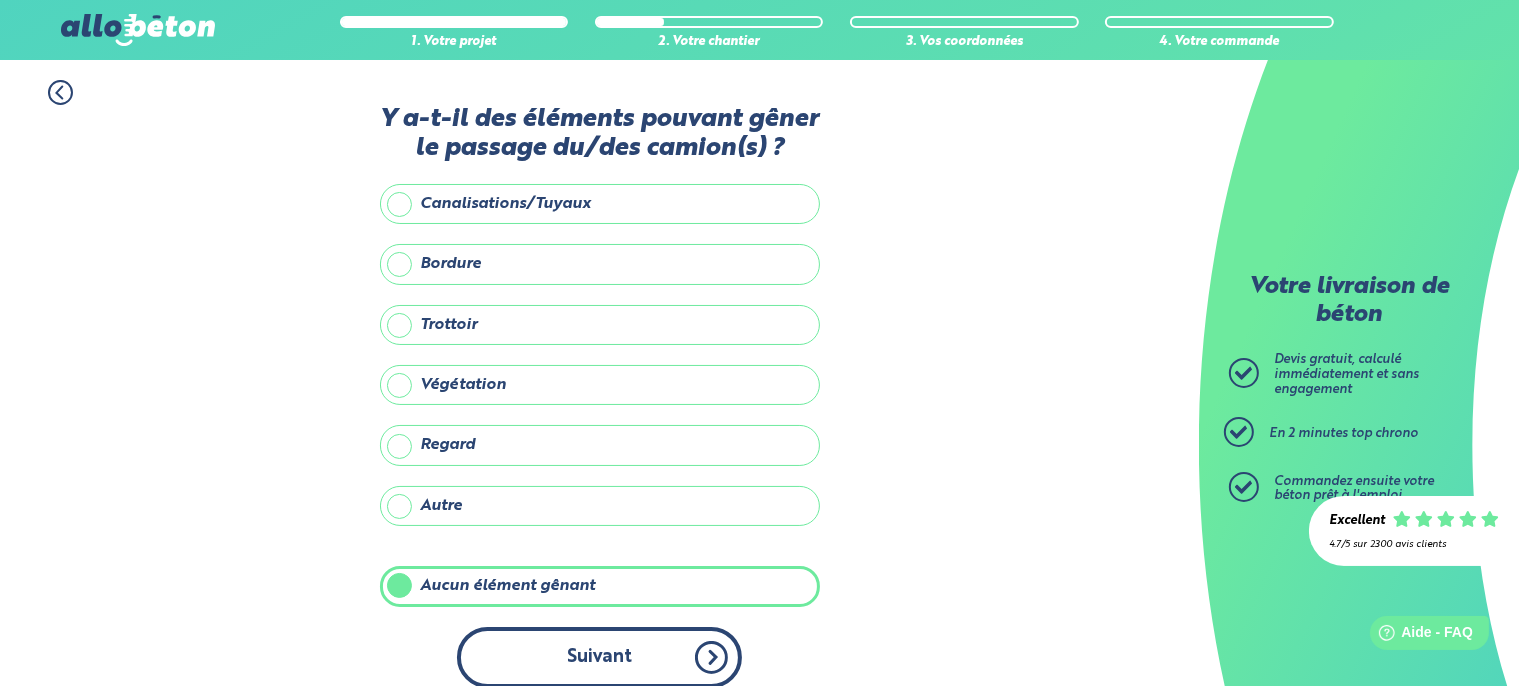click on "Suivant" at bounding box center [599, 657] 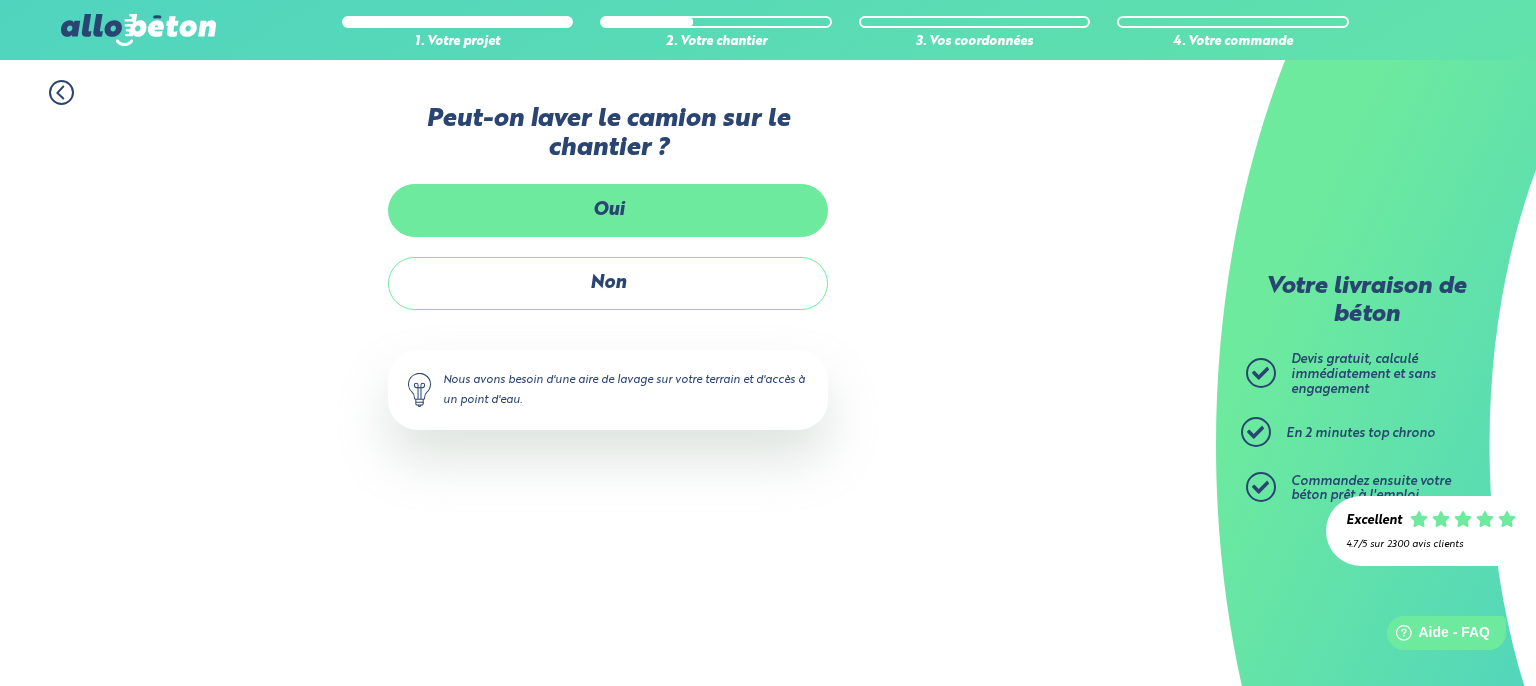 click on "Oui" at bounding box center (608, 210) 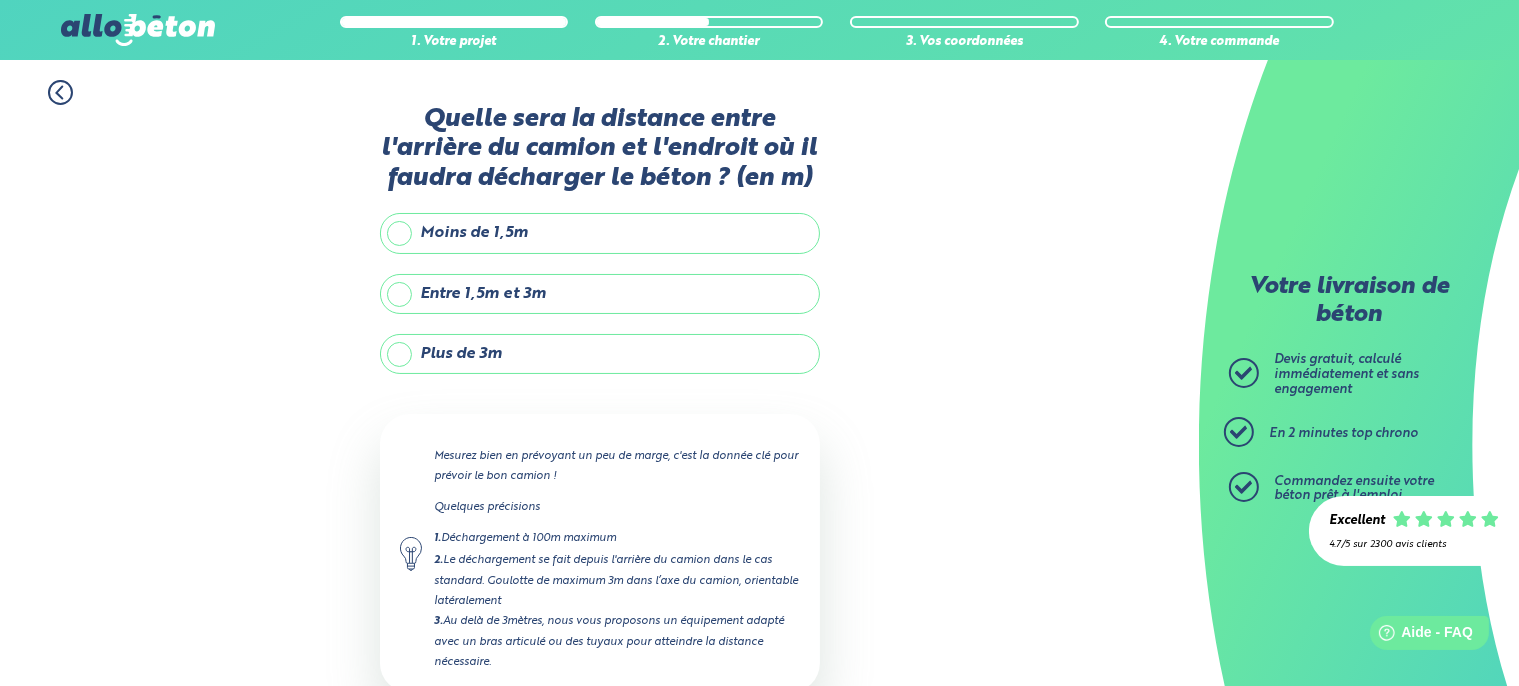 click on "Moins de 1,5m" at bounding box center [600, 233] 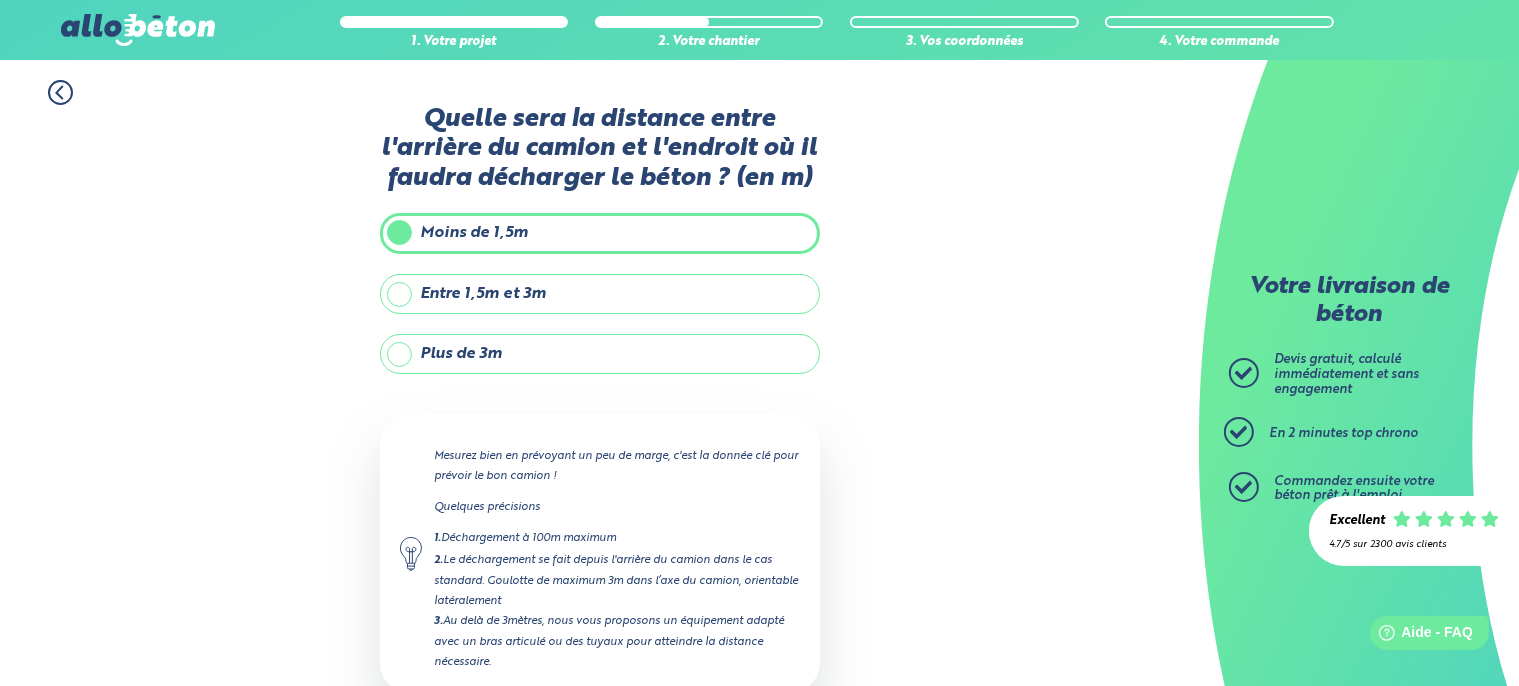 click on "Entre 1,5m et 3m" at bounding box center (600, 294) 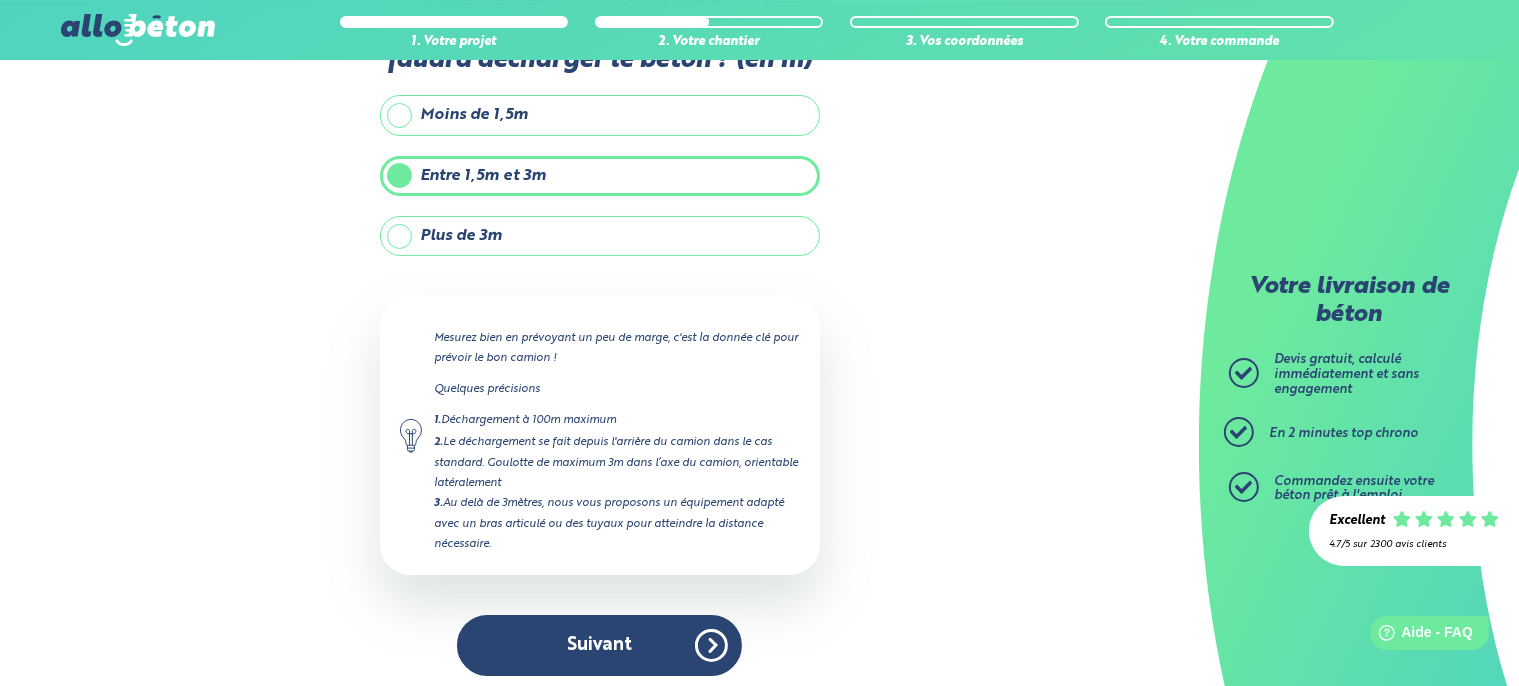 scroll, scrollTop: 123, scrollLeft: 0, axis: vertical 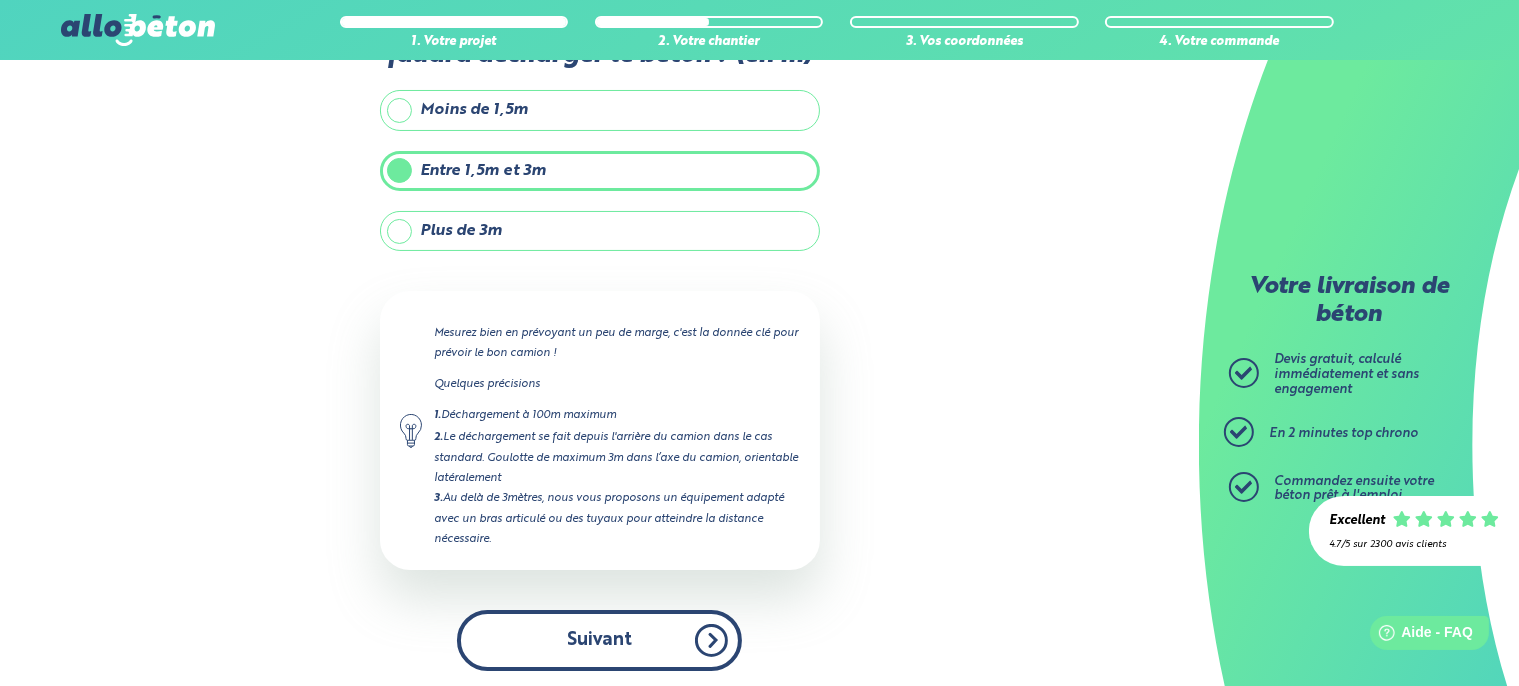 click on "Suivant" at bounding box center [599, 640] 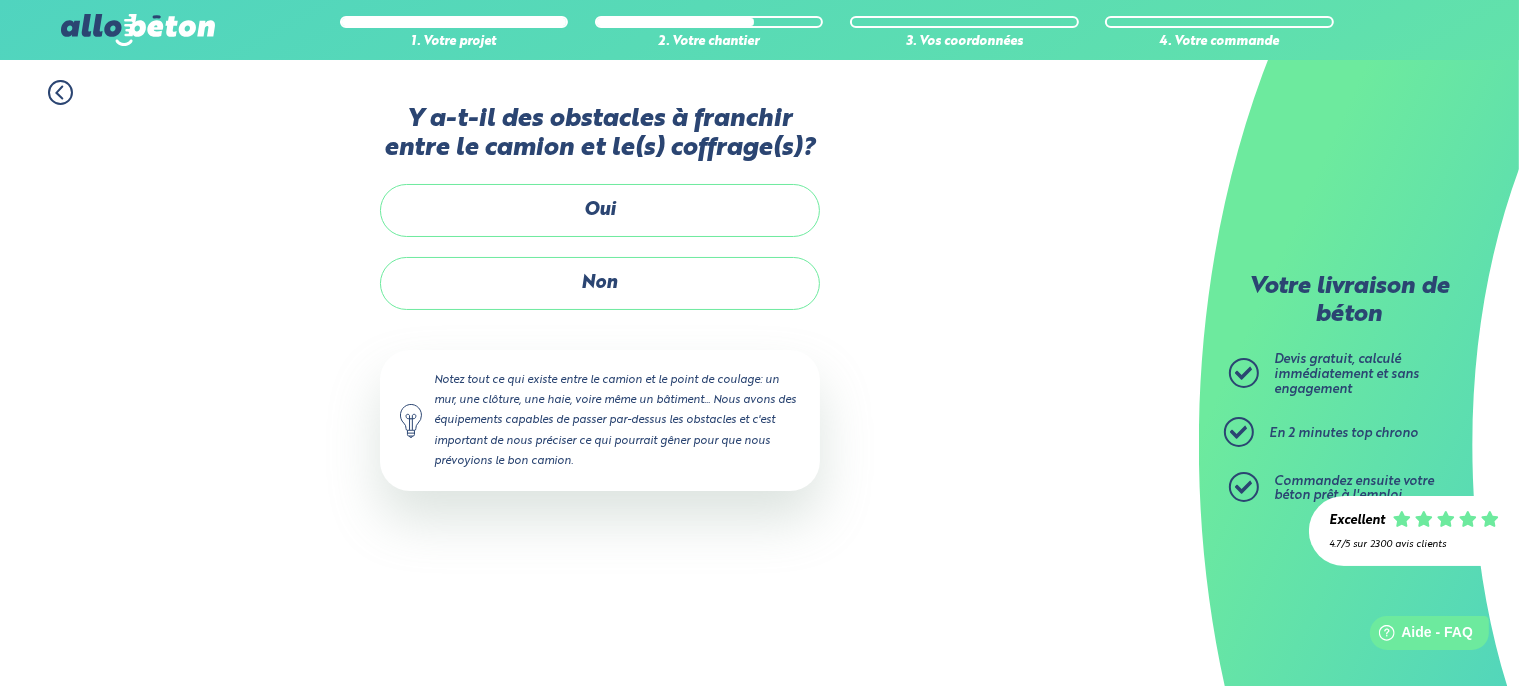 scroll, scrollTop: 0, scrollLeft: 0, axis: both 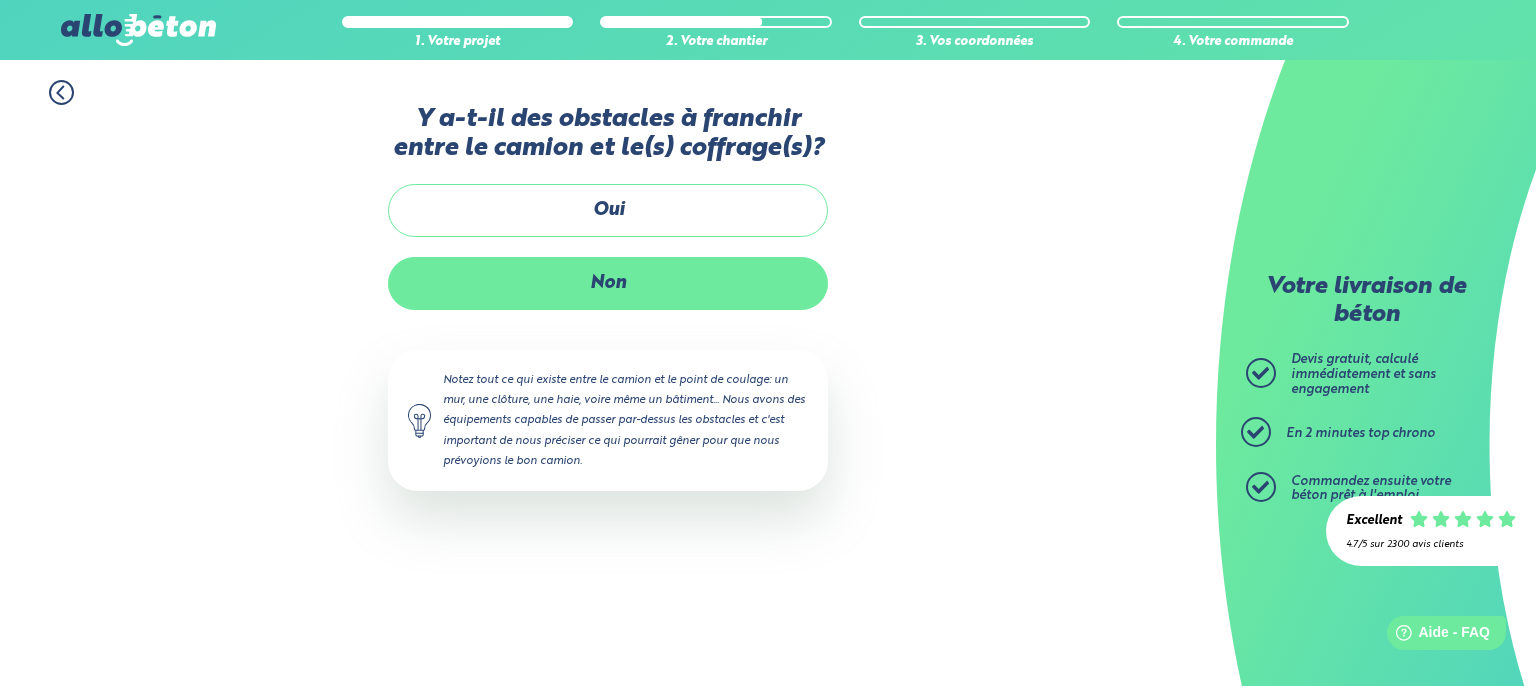 click on "Non" at bounding box center [608, 283] 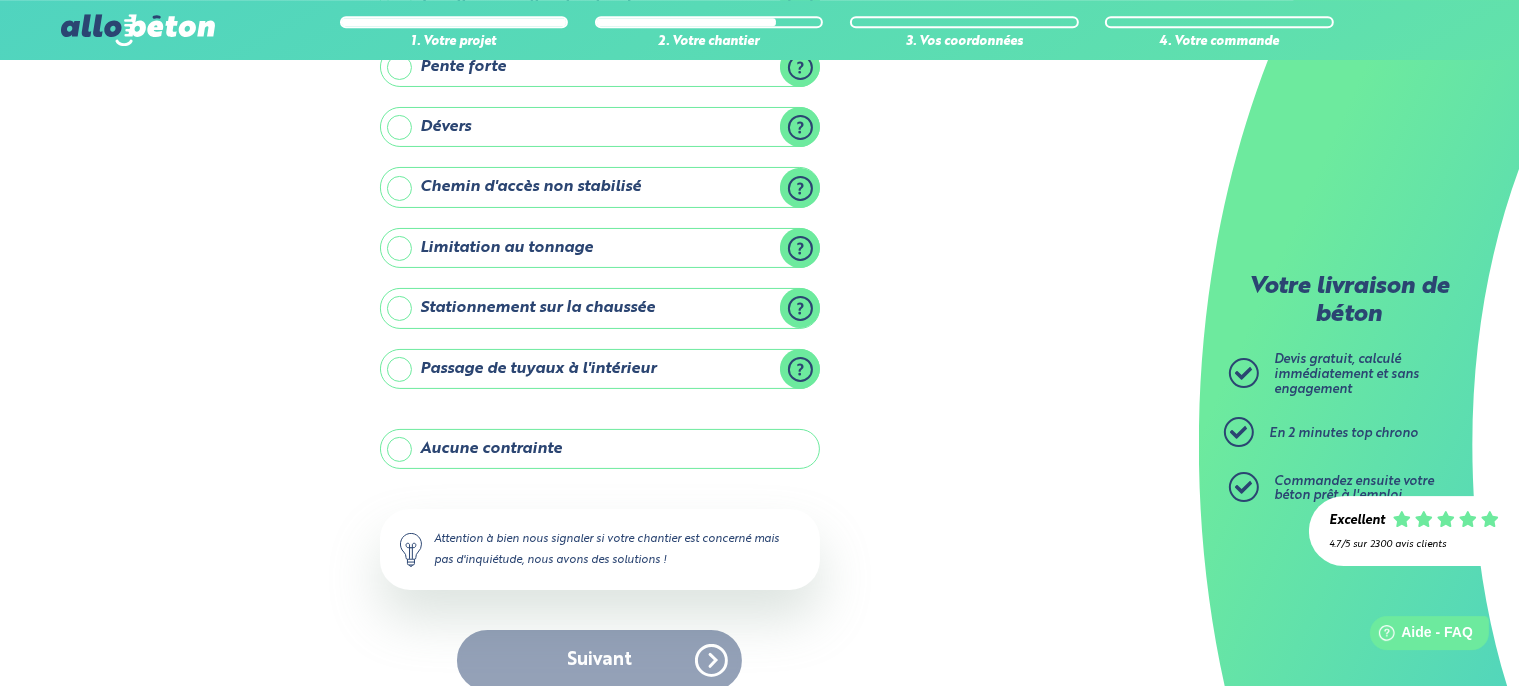 scroll, scrollTop: 238, scrollLeft: 0, axis: vertical 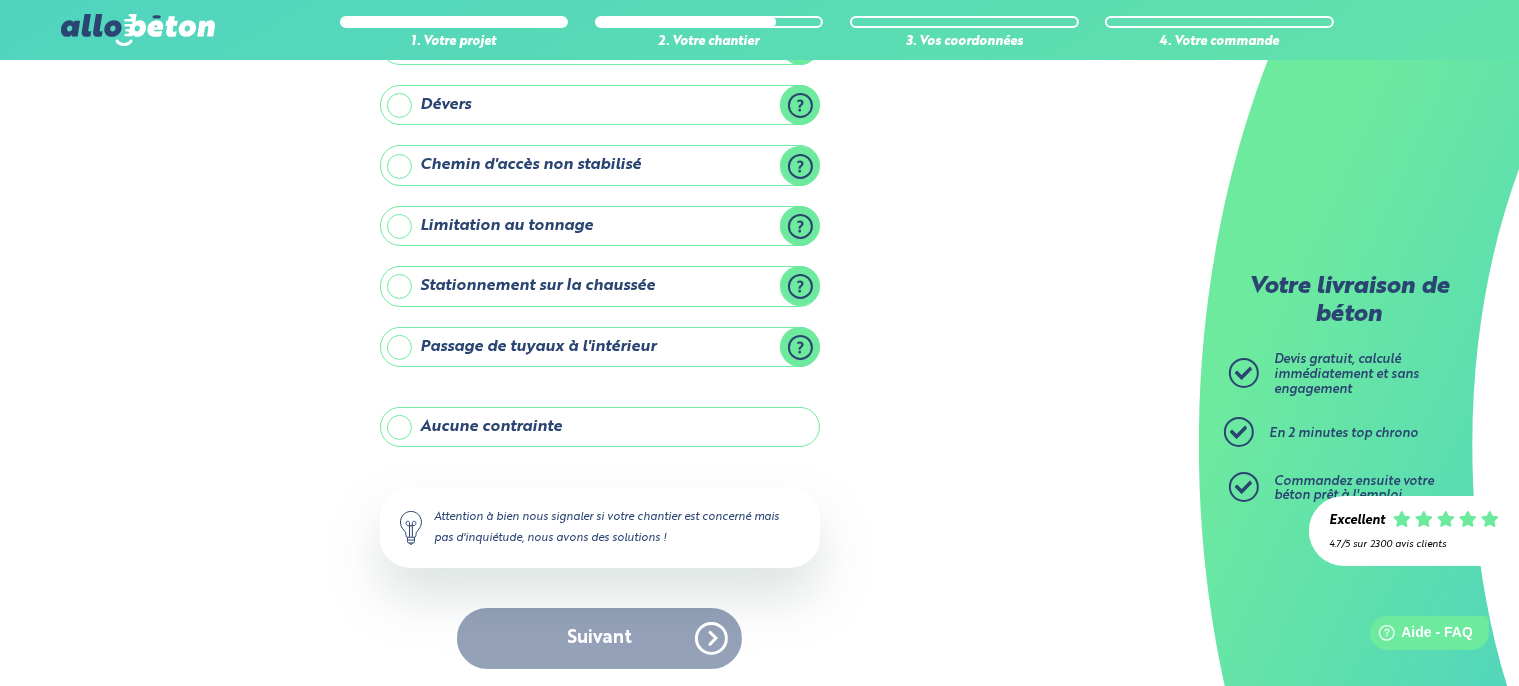 click on "Aucune contrainte" at bounding box center (600, 427) 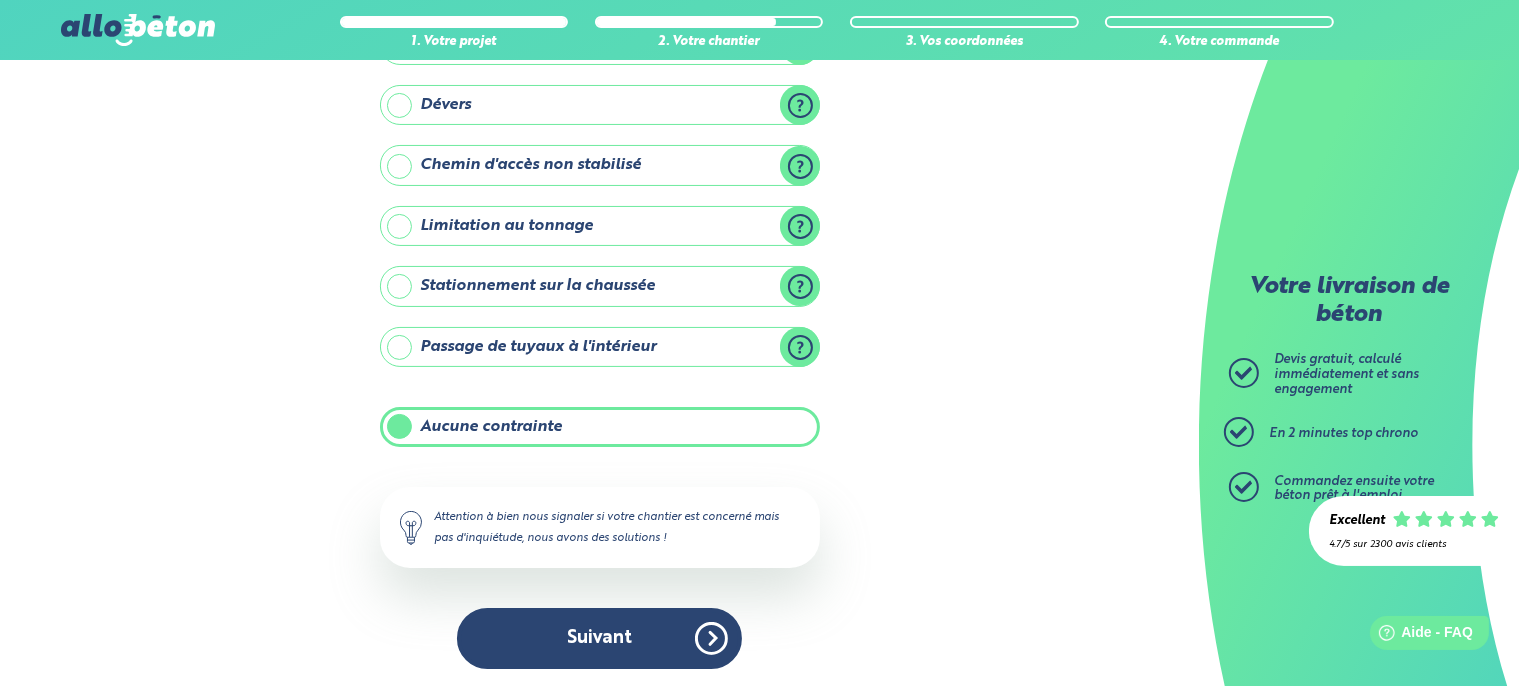 scroll, scrollTop: 237, scrollLeft: 0, axis: vertical 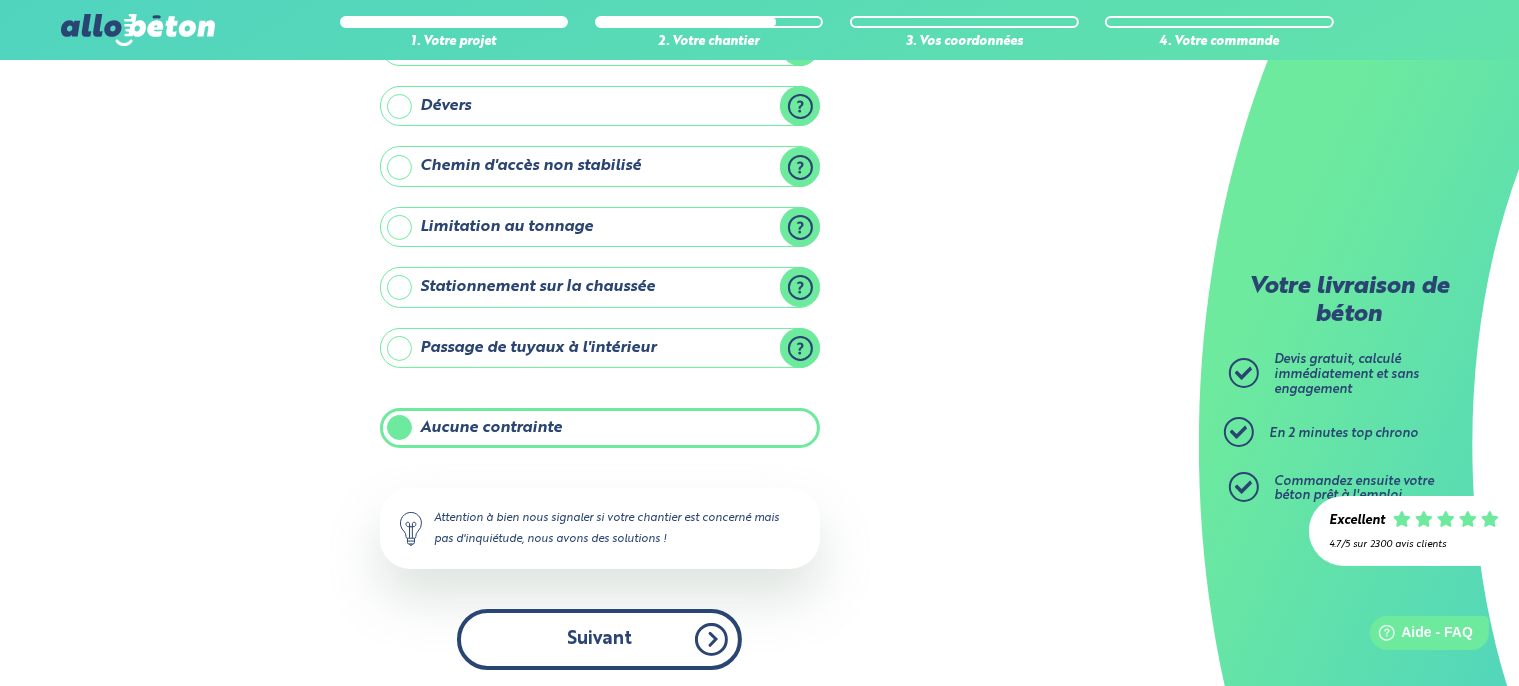 click on "Suivant" at bounding box center (599, 639) 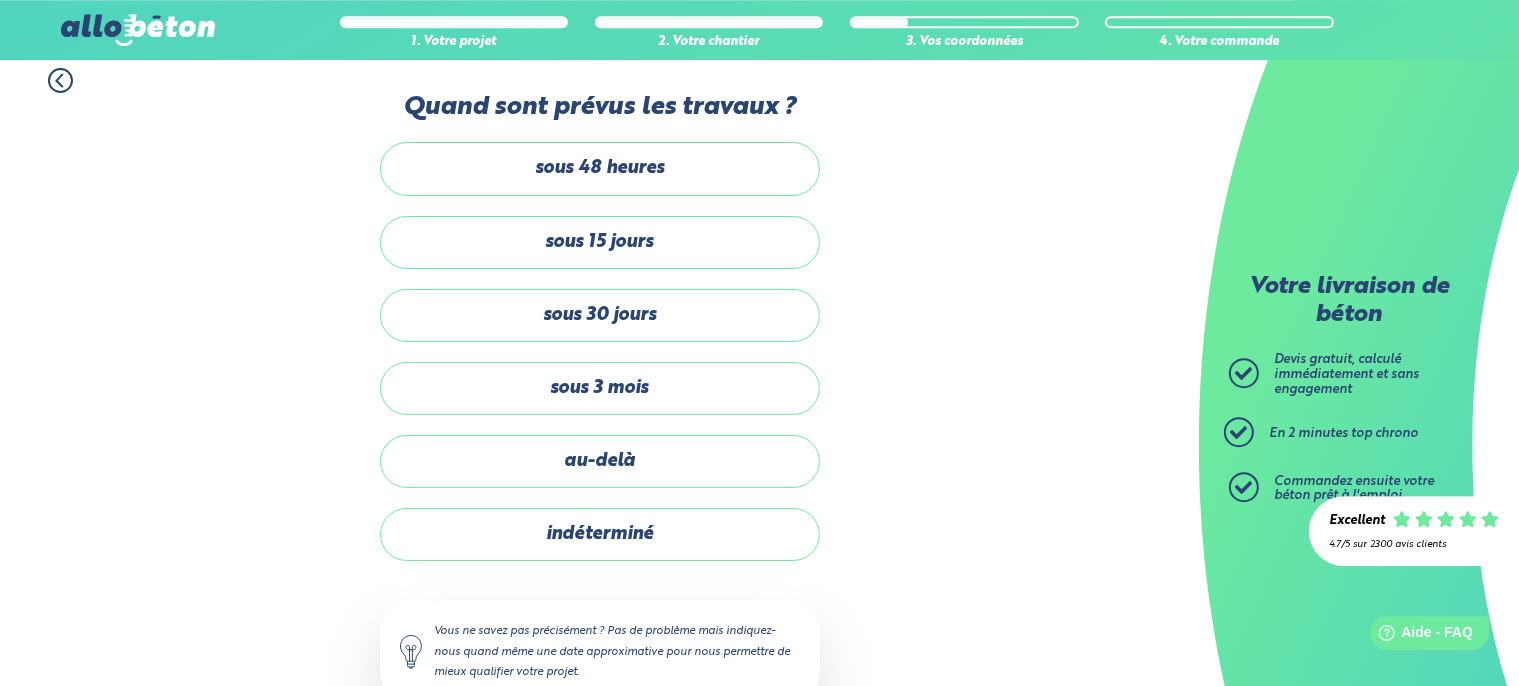 scroll, scrollTop: 0, scrollLeft: 0, axis: both 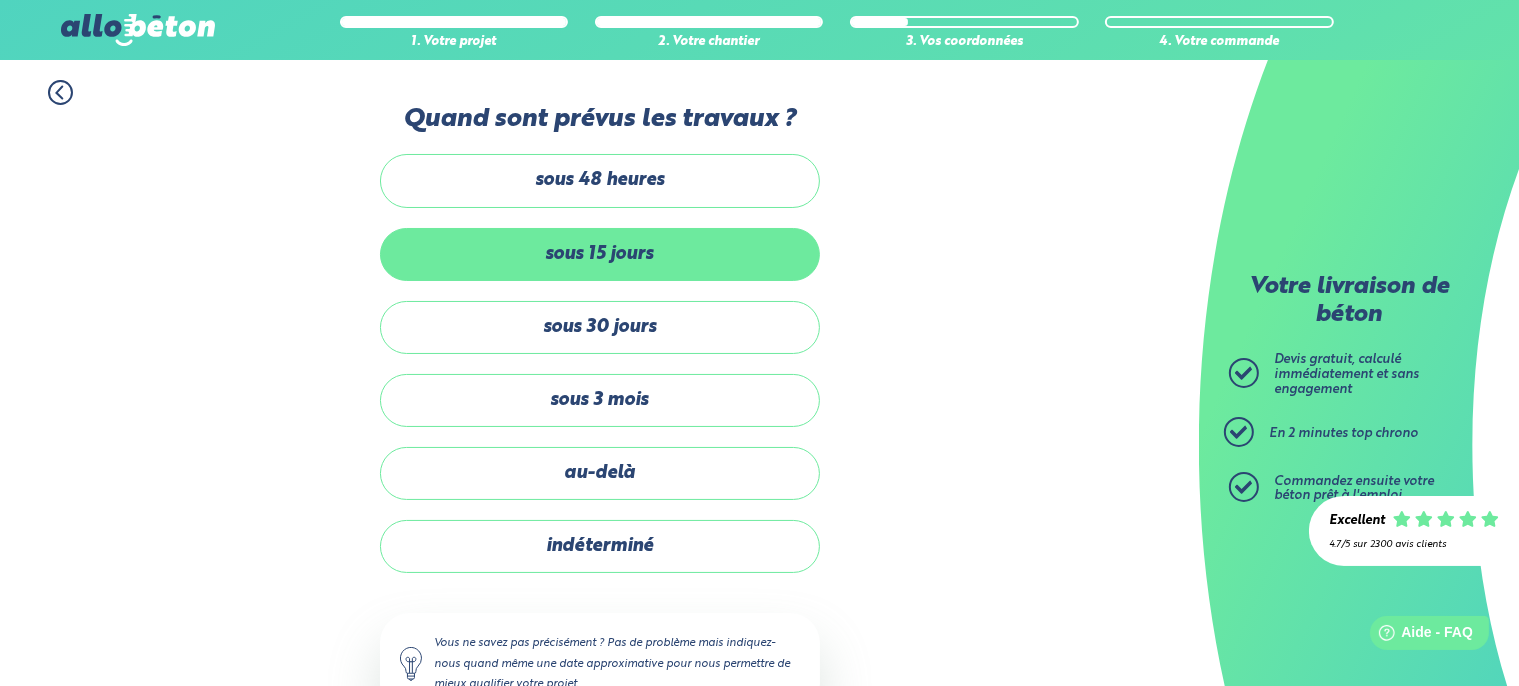 click on "sous 15 jours" at bounding box center (600, 254) 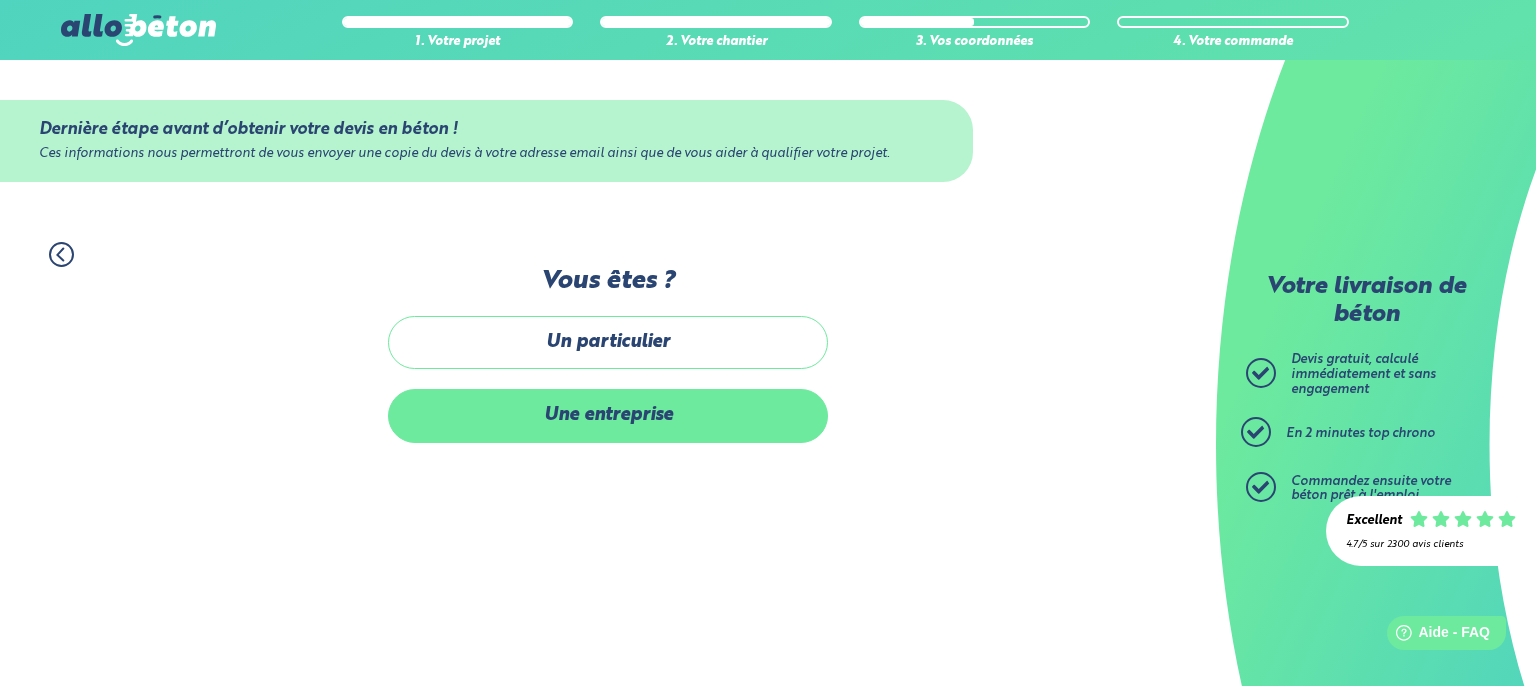 click on "Une entreprise" at bounding box center (608, 415) 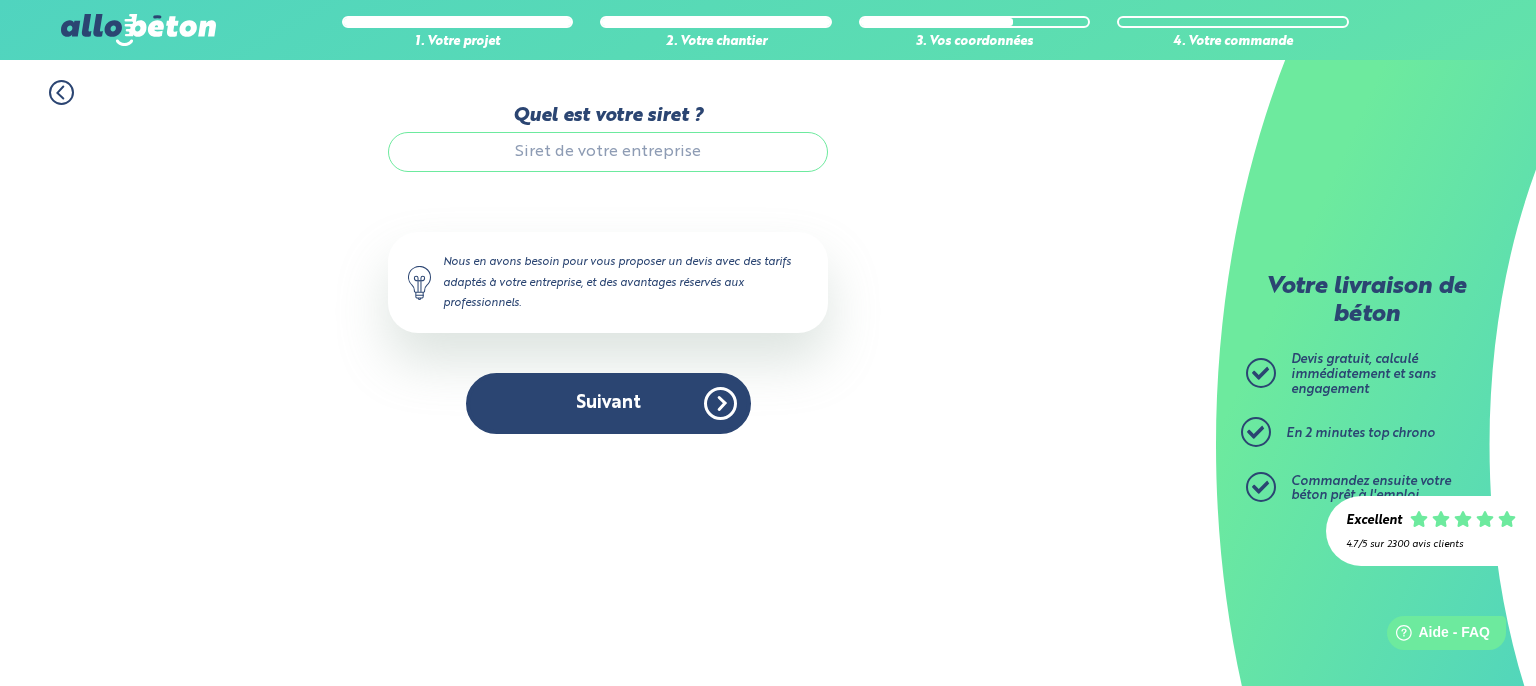 click on "Quel est votre siret ?" at bounding box center [608, 152] 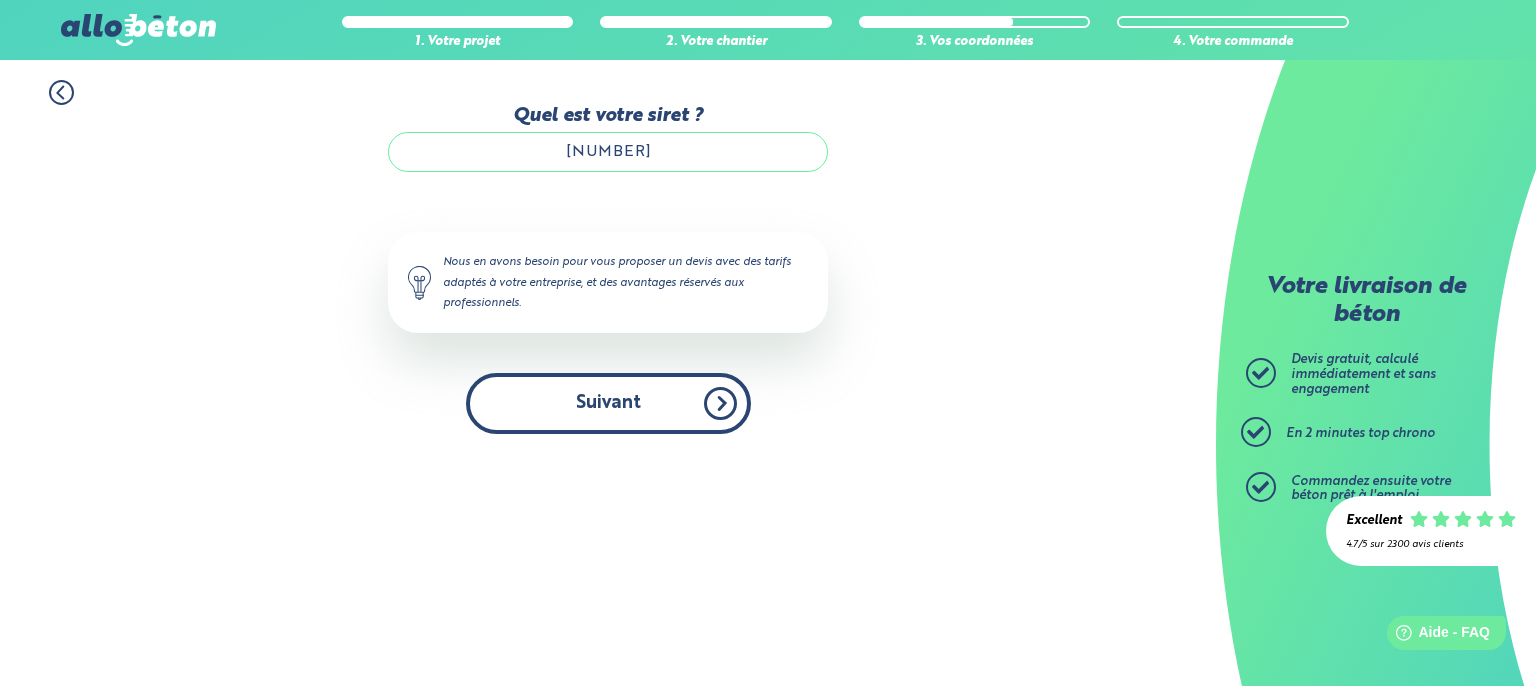 click on "Suivant" at bounding box center [608, 403] 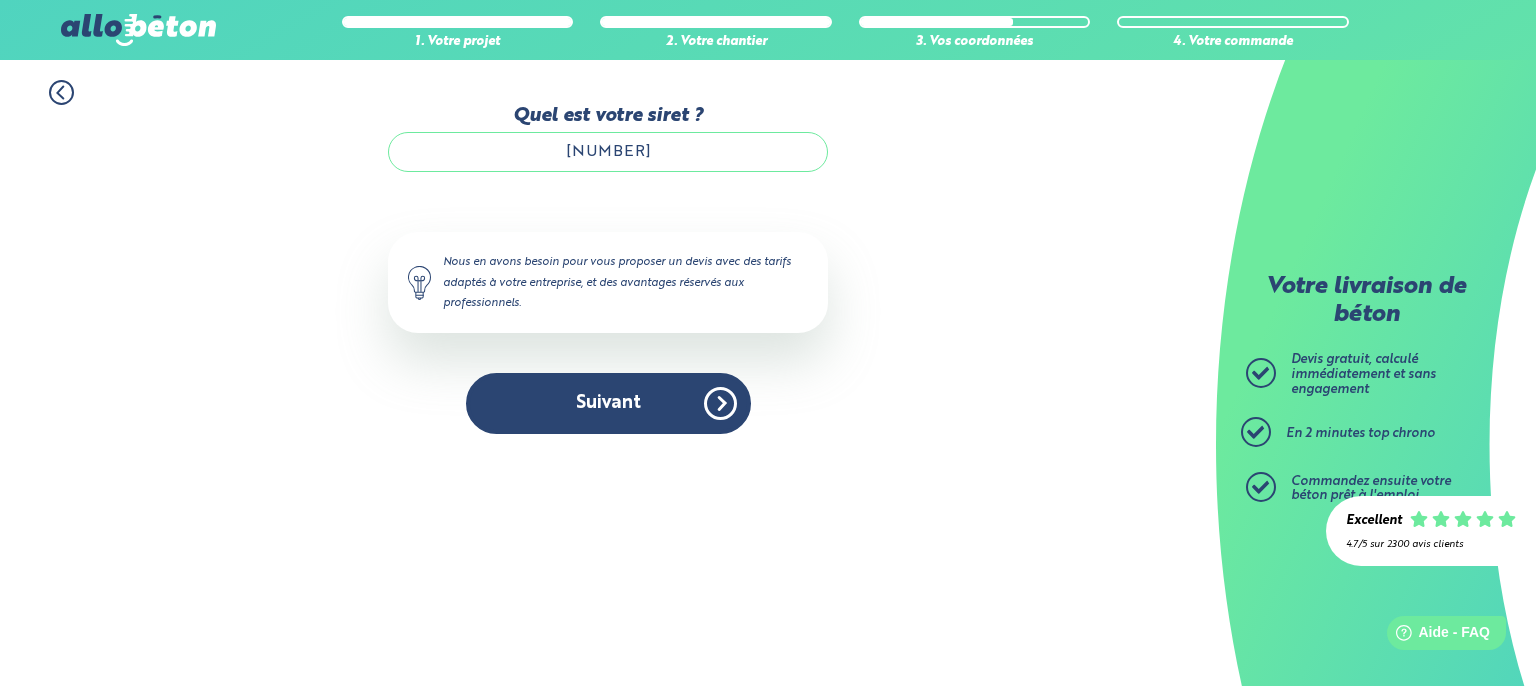 click on "38909802100055" at bounding box center [608, 152] 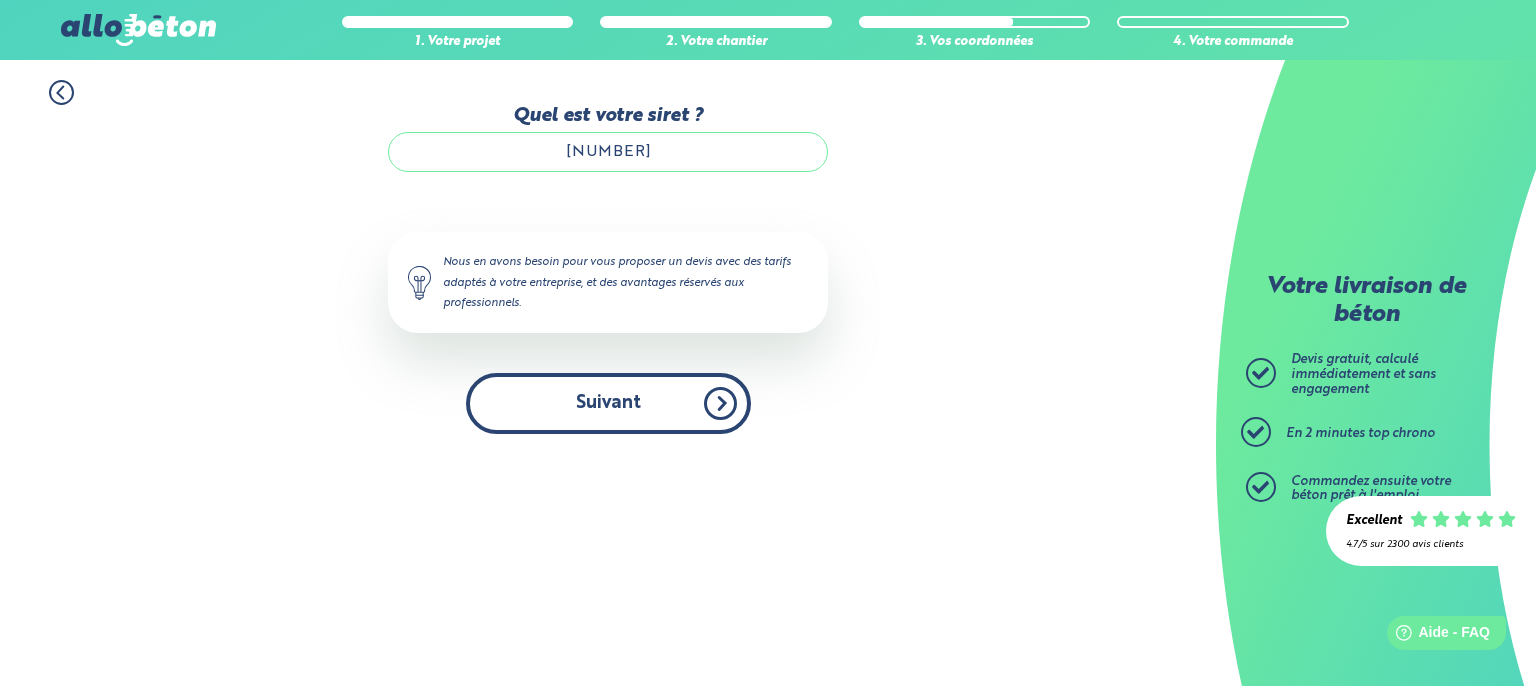 click on "Suivant" at bounding box center (608, 403) 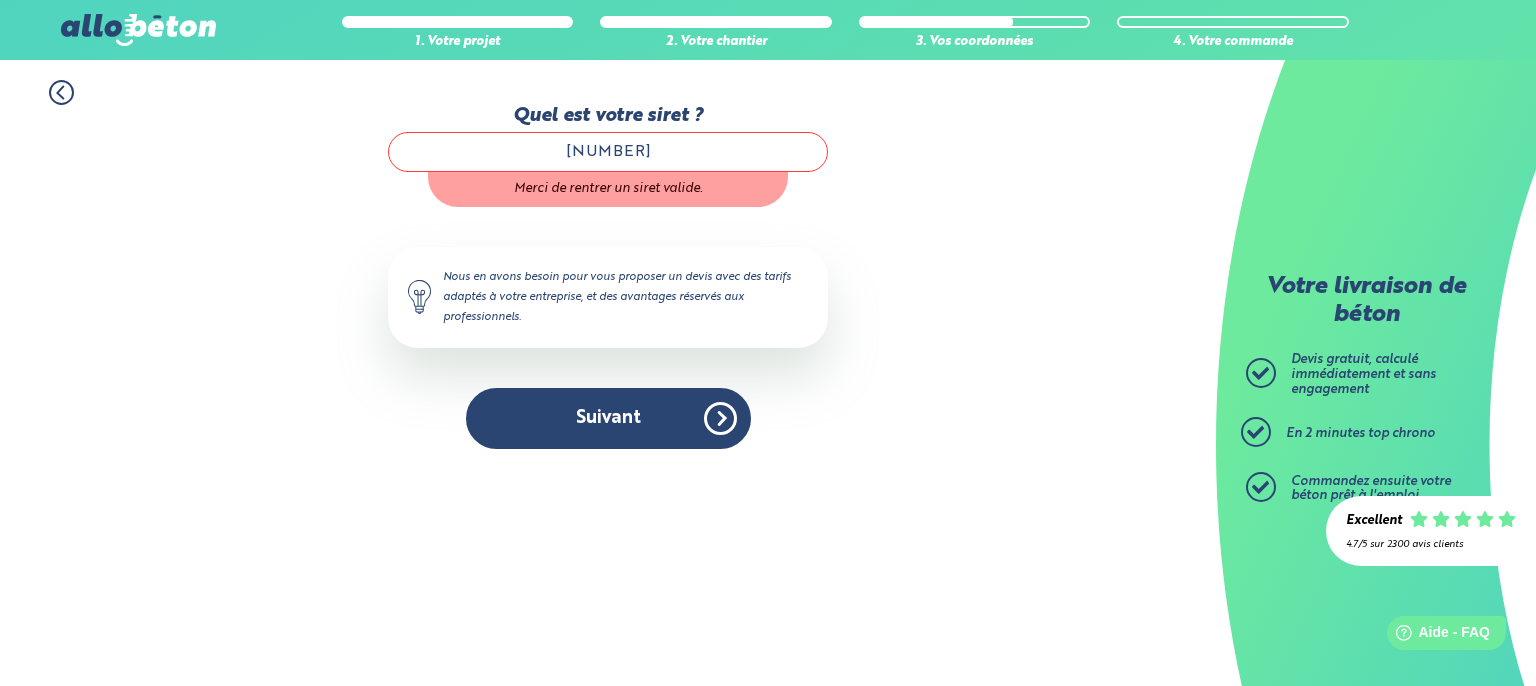 click on "38909802100055" at bounding box center [608, 152] 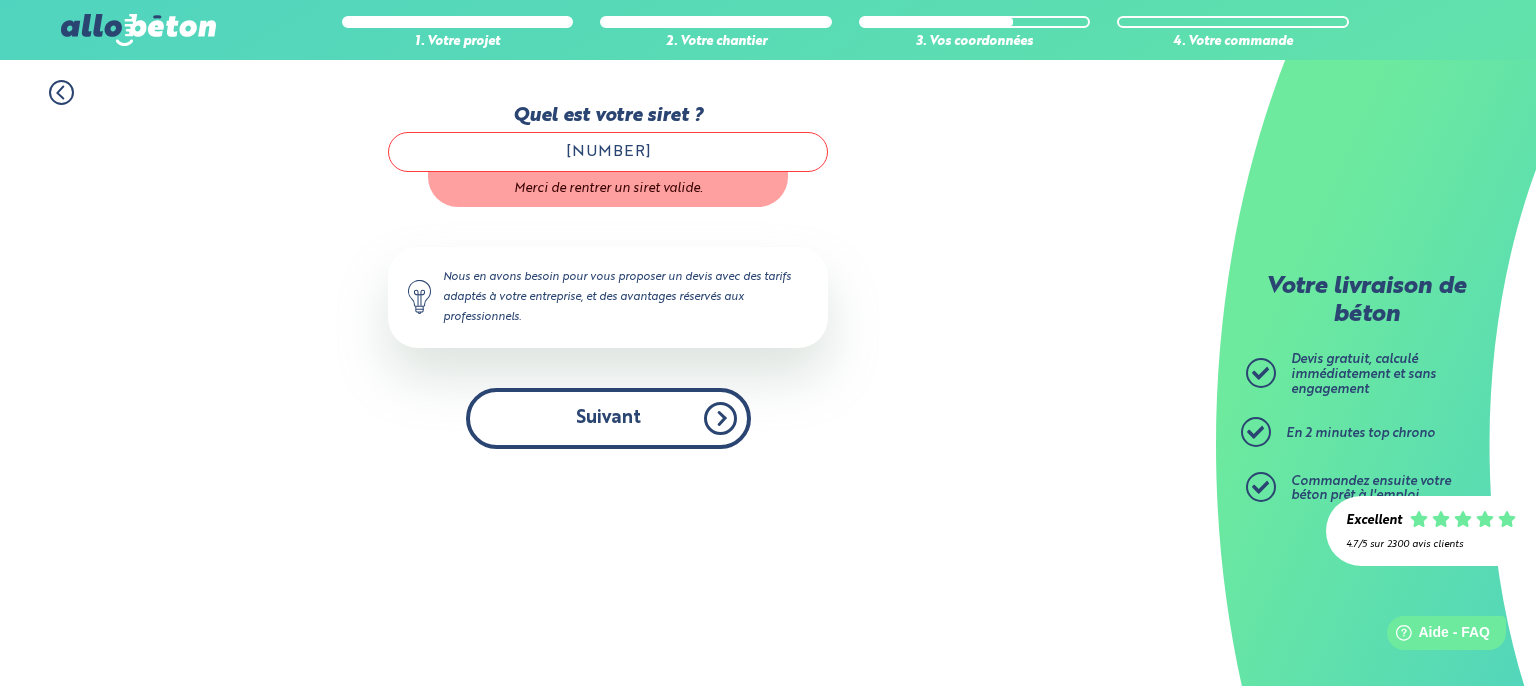 type on "038909802100055" 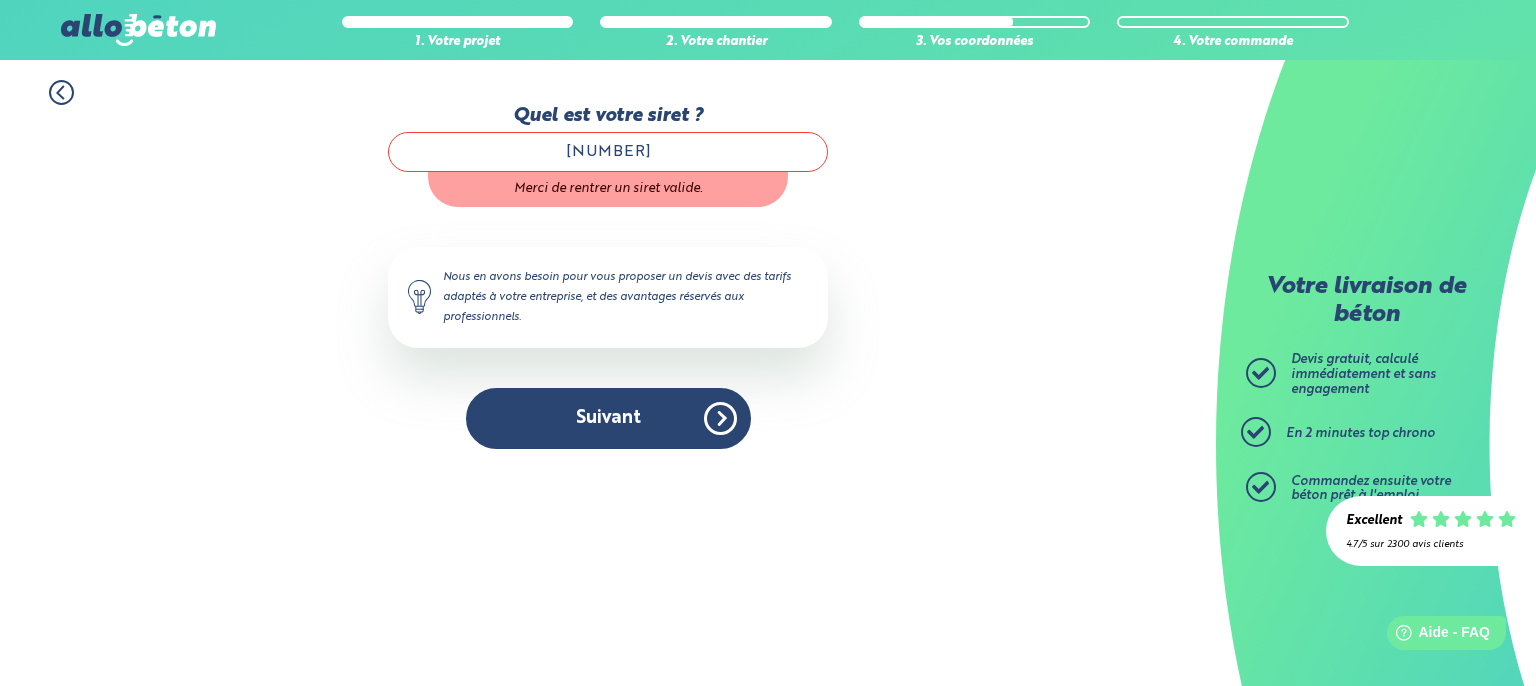 click 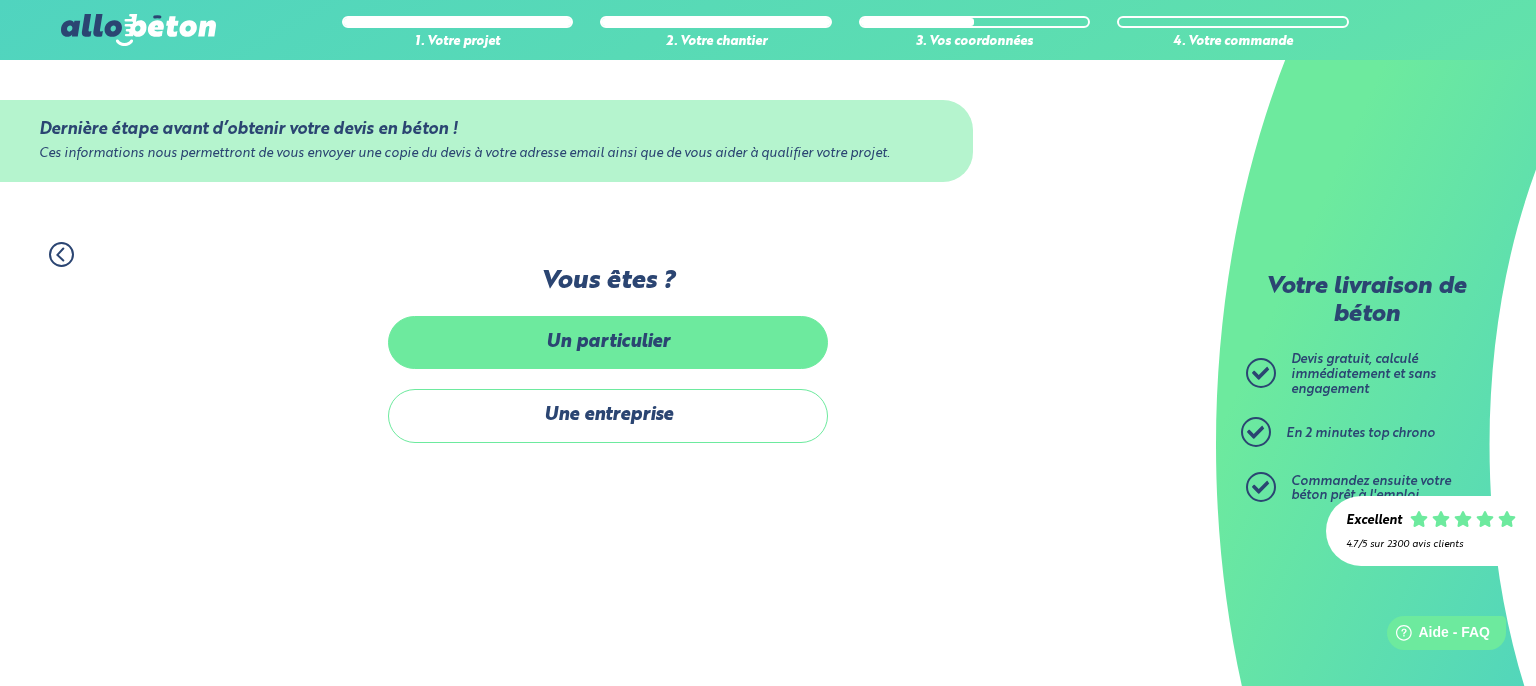 click on "Un particulier" at bounding box center [608, 342] 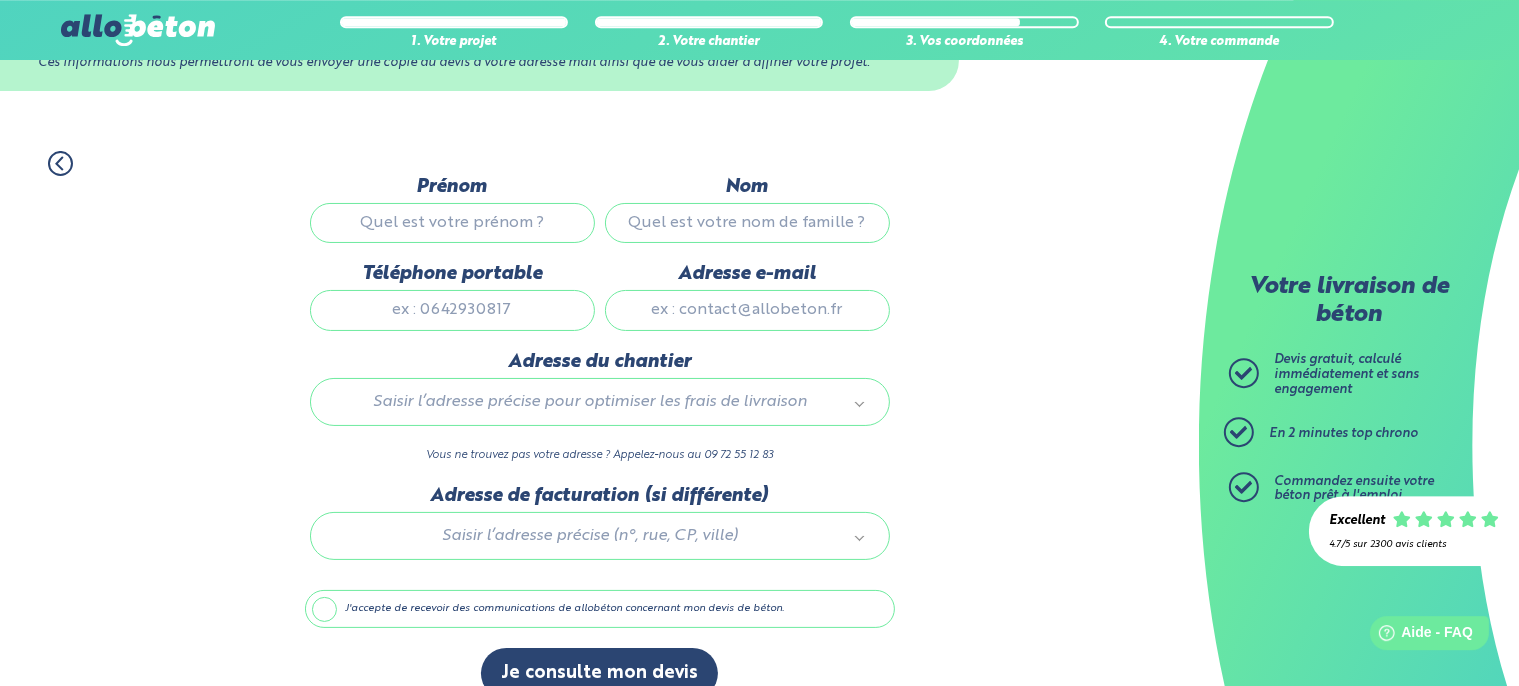 scroll, scrollTop: 130, scrollLeft: 0, axis: vertical 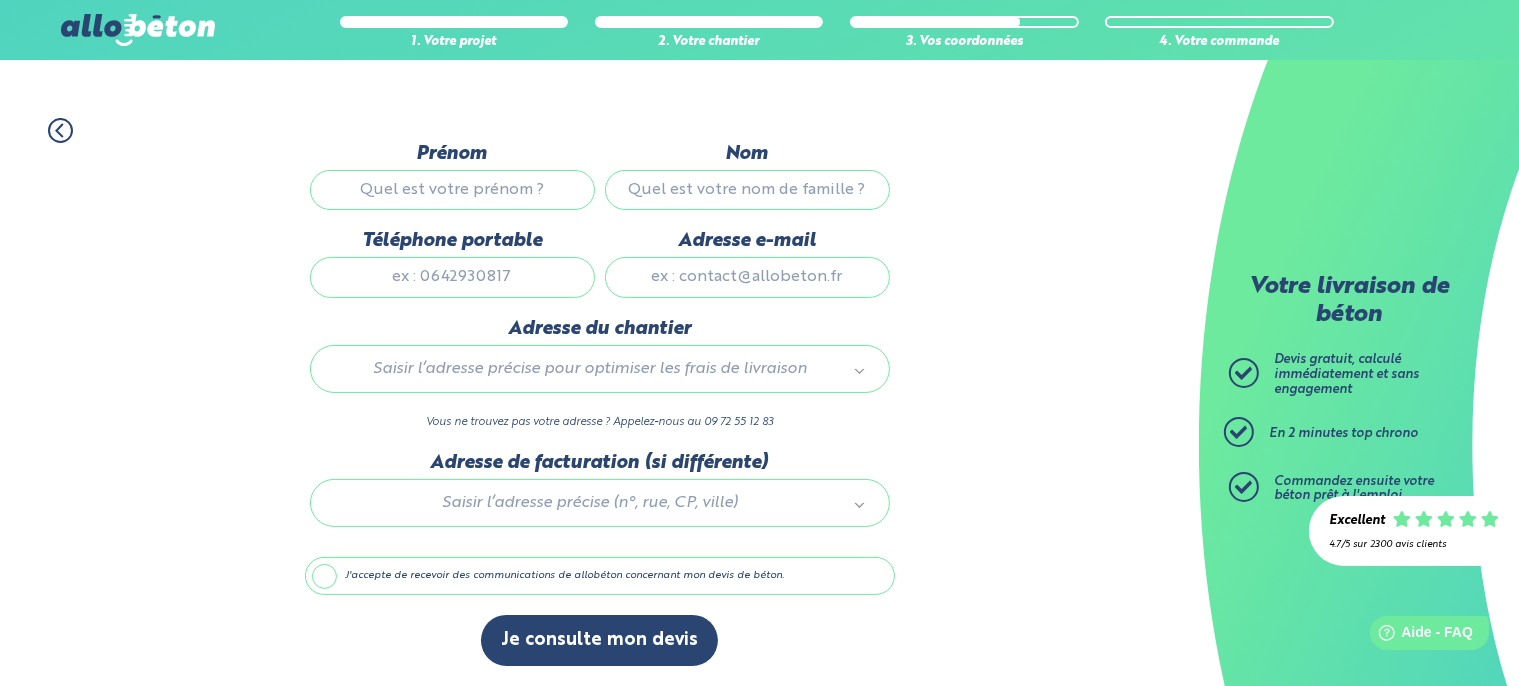 click on "Prénom" at bounding box center (452, 190) 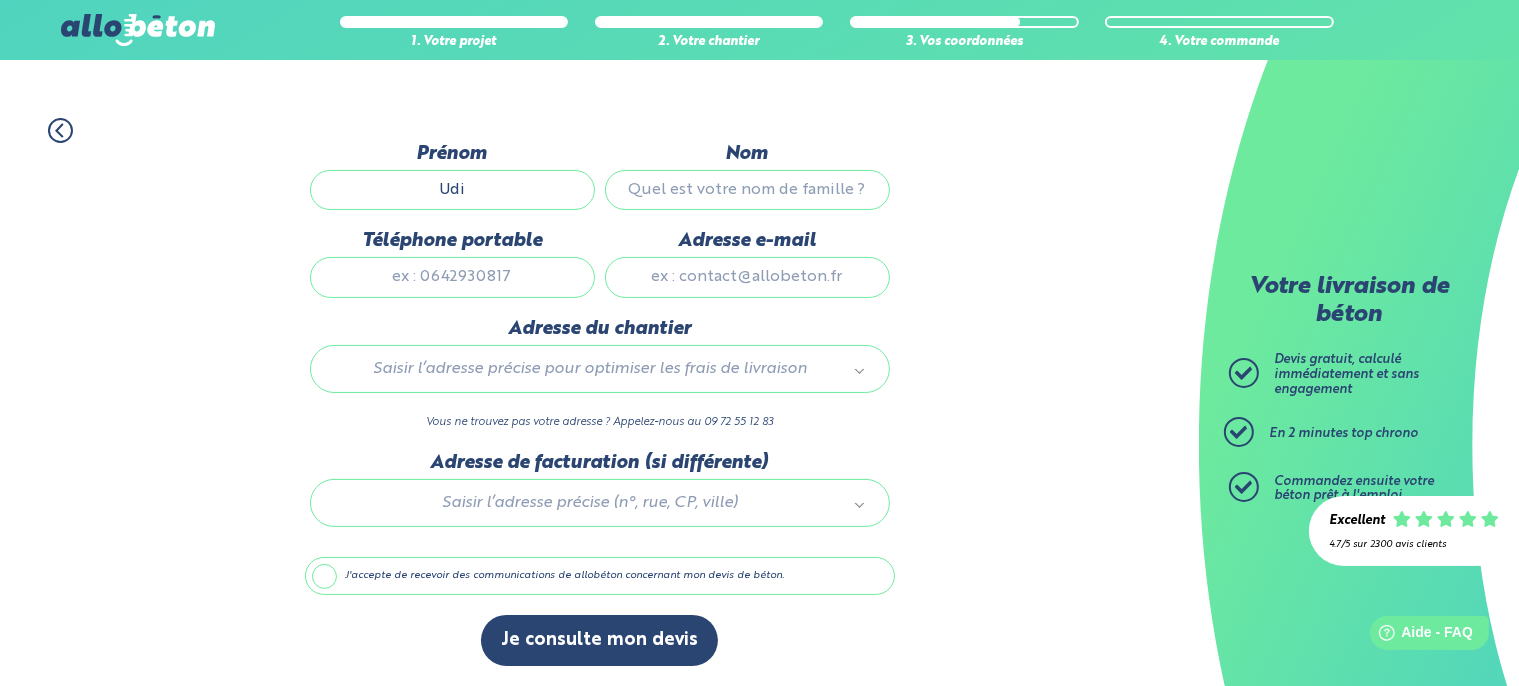 type on "Udi" 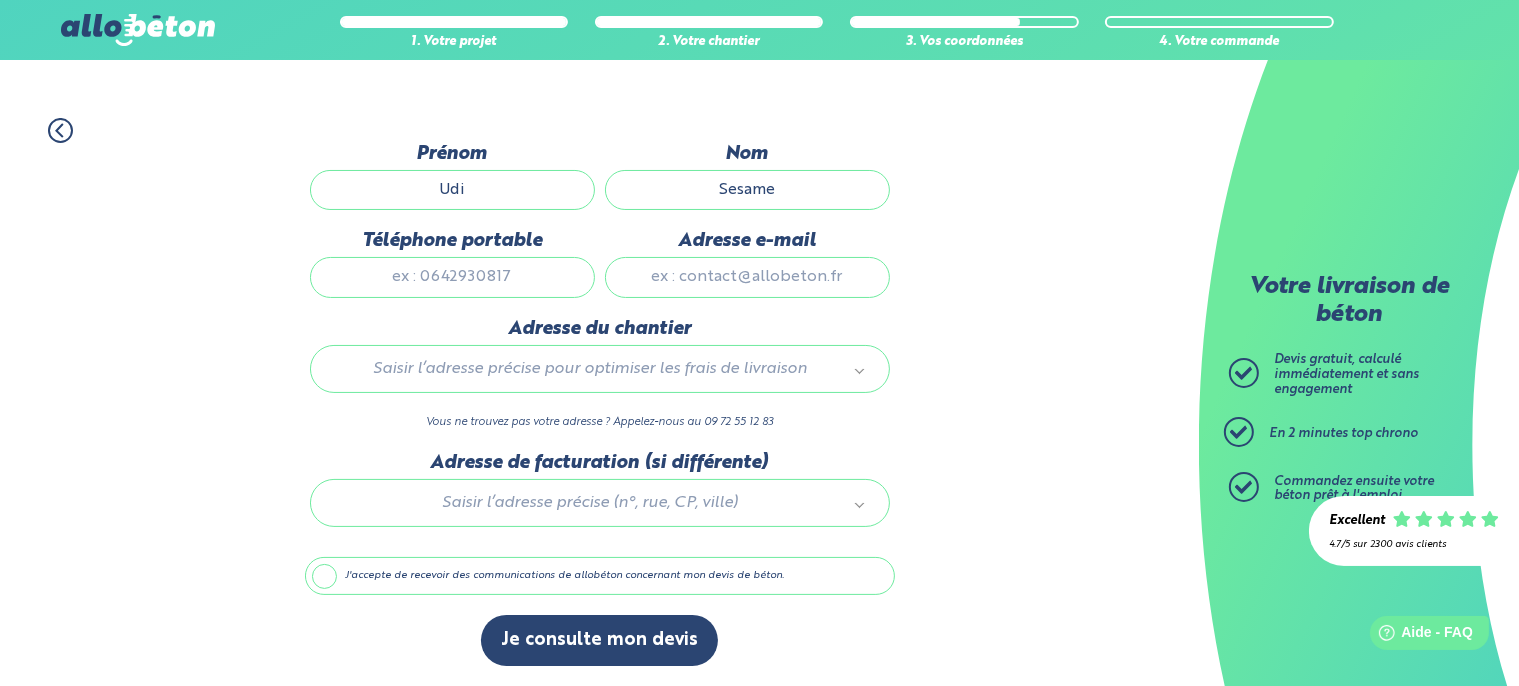 type on "Sesame" 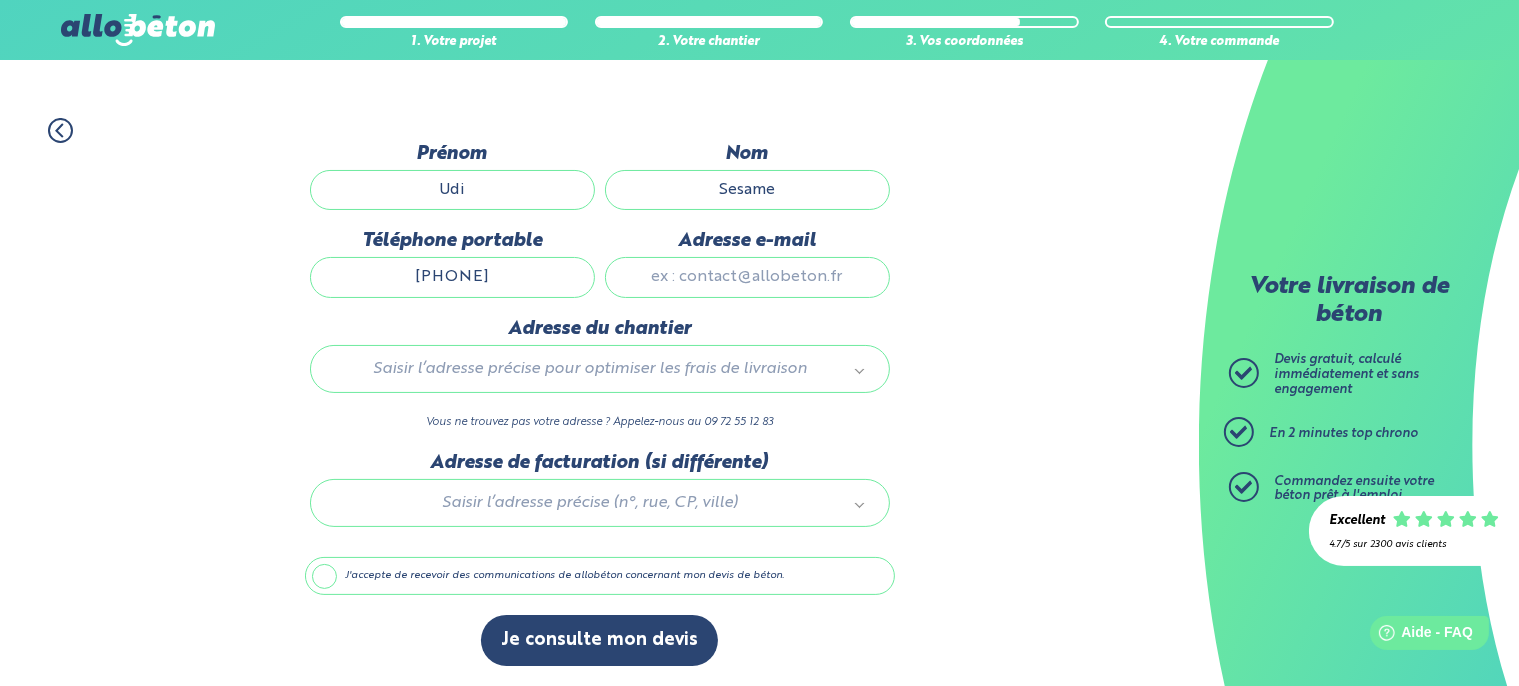 type on "[PHONE]" 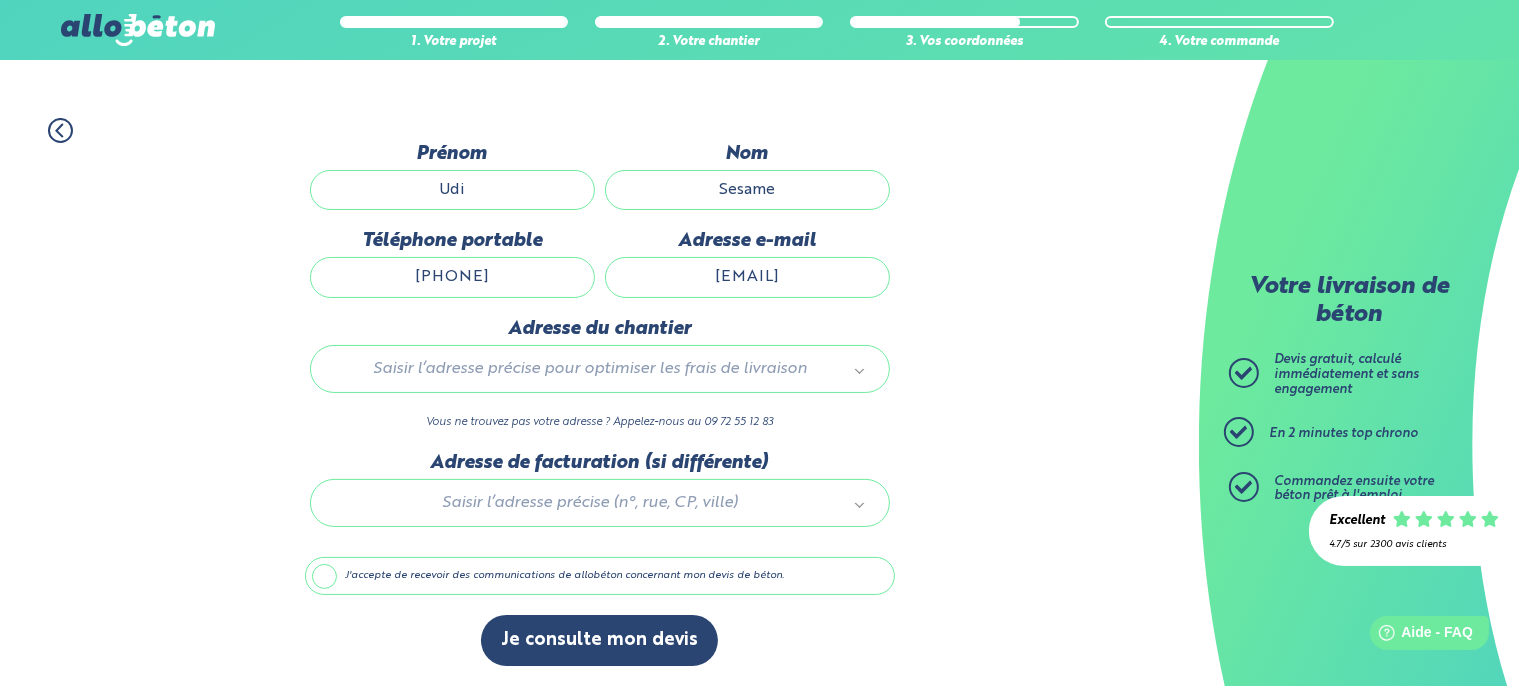 type on "[EMAIL]" 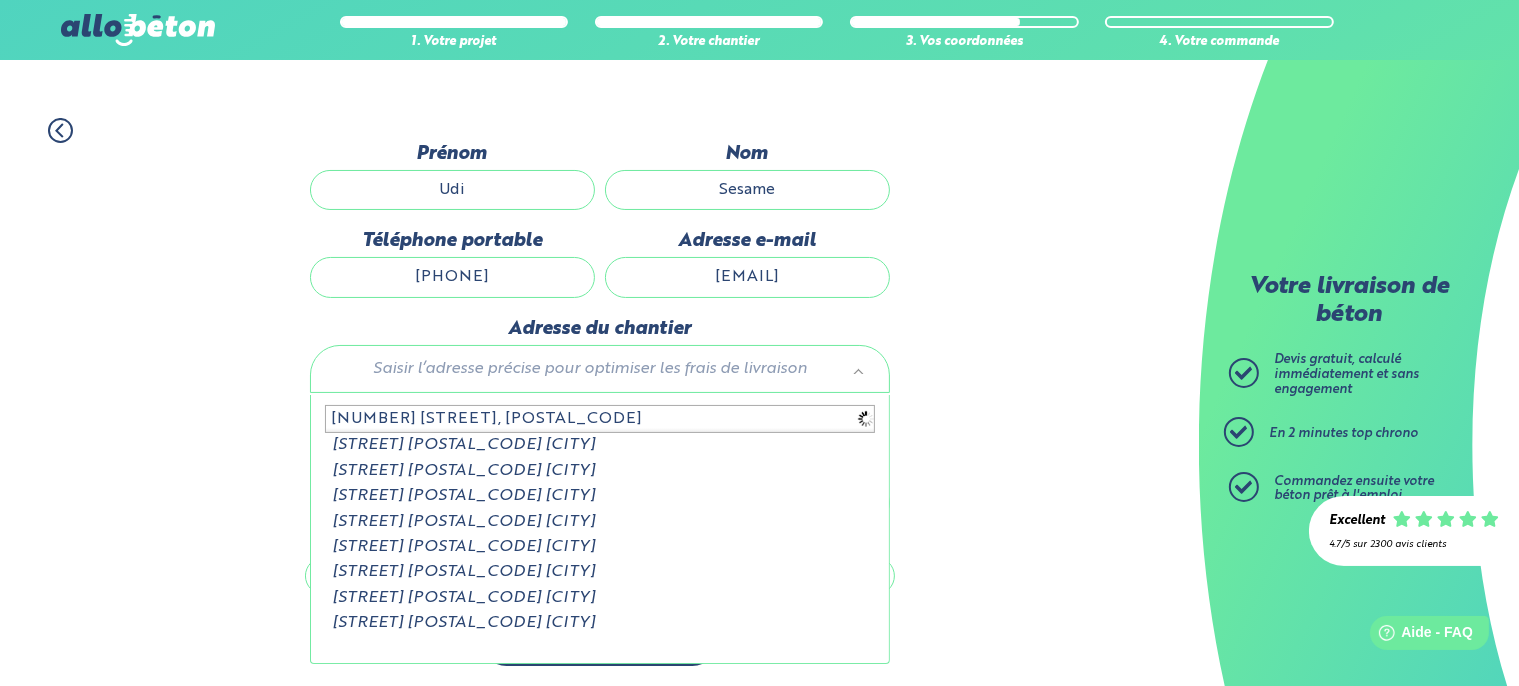 type on "[NUMBER] [STREET], [POSTAL_CODE]" 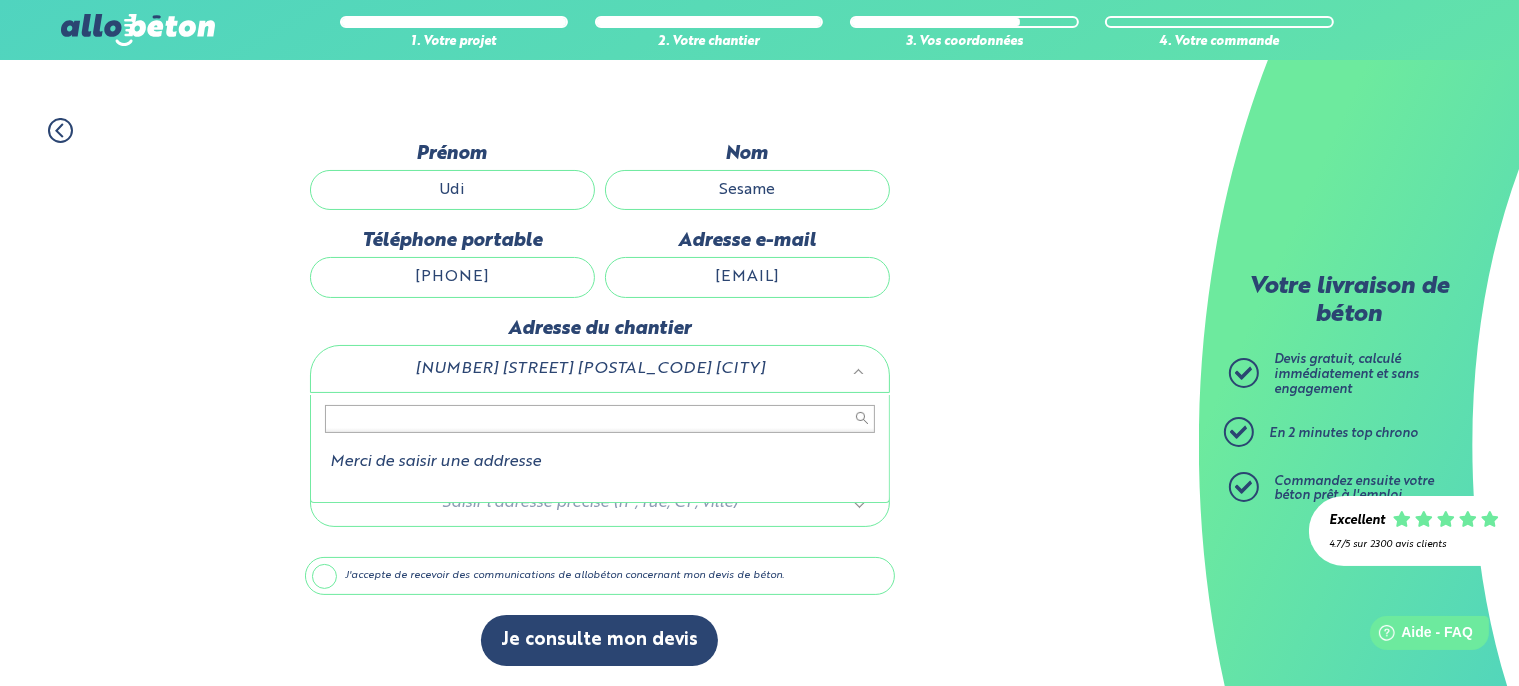 drag, startPoint x: 752, startPoint y: 367, endPoint x: 664, endPoint y: 361, distance: 88.20431 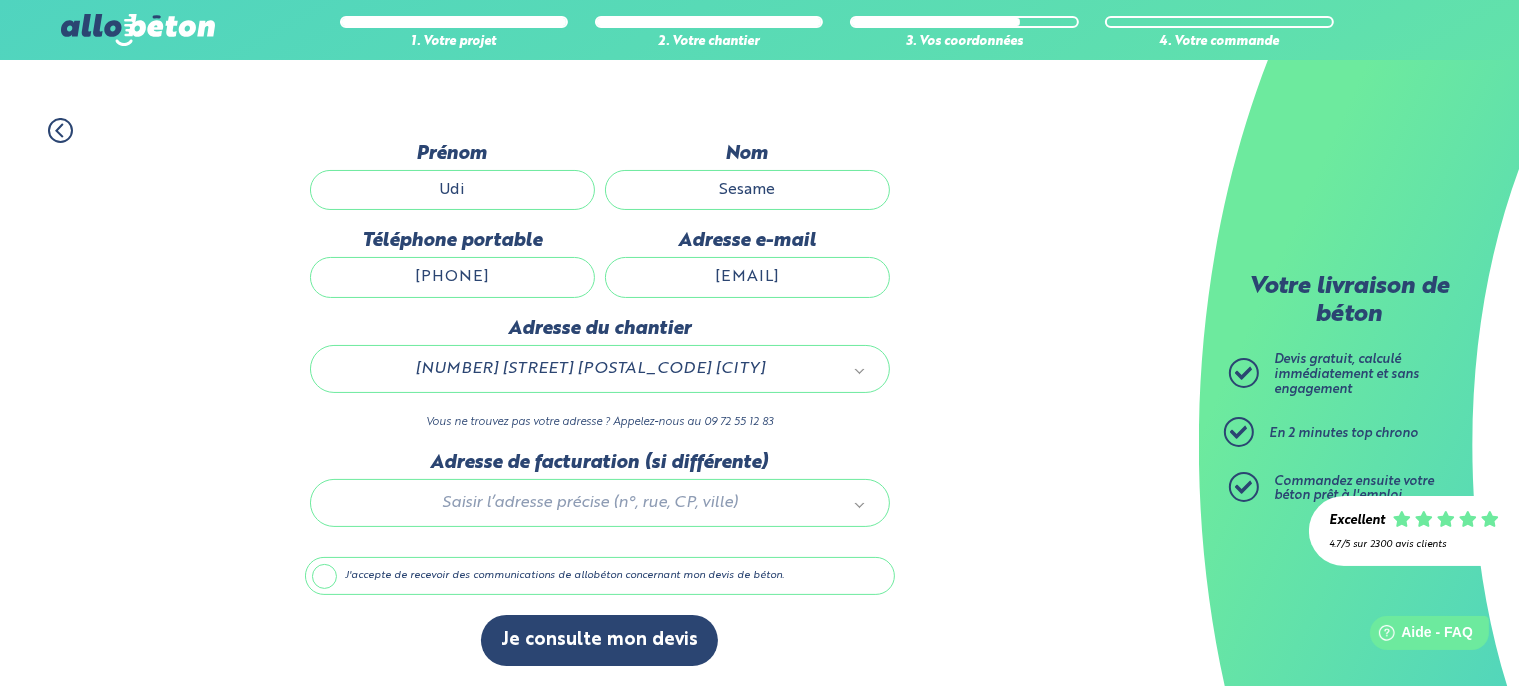 click on "[PHONE]
Conseils et Appel Gratuits
nos produits
le béton prêt à l'emploi
quel prix pour un m³ de béton ?
la toupie béton" at bounding box center (759, 281) 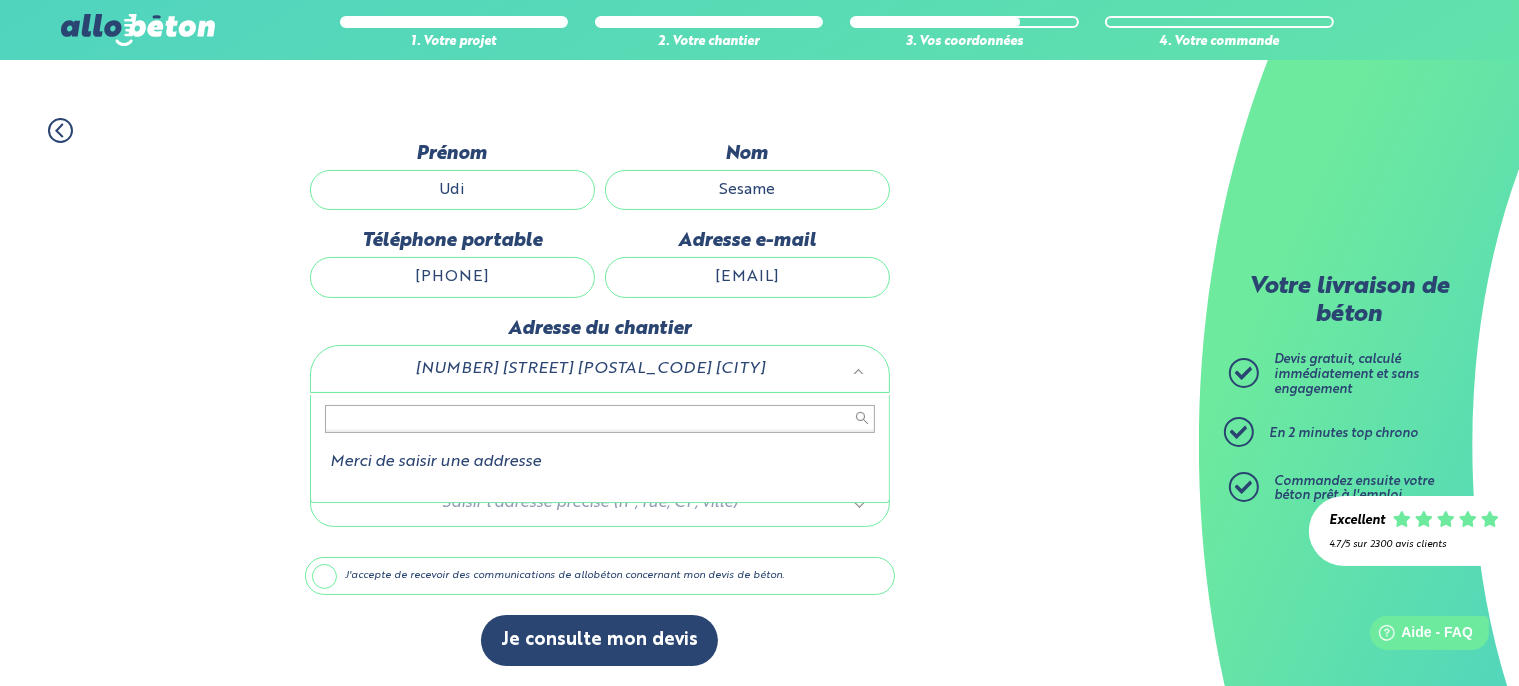 drag, startPoint x: 421, startPoint y: 370, endPoint x: 557, endPoint y: 370, distance: 136 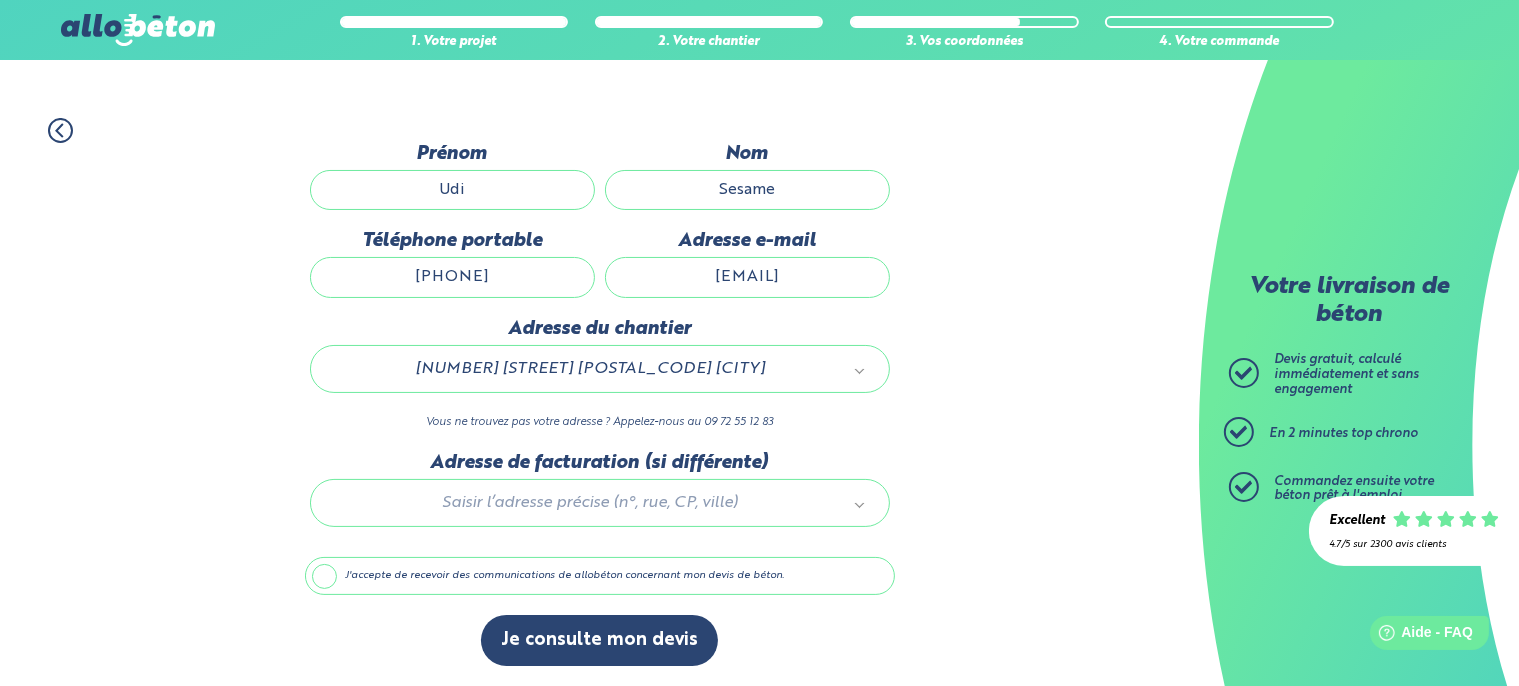 click at bounding box center (600, 499) 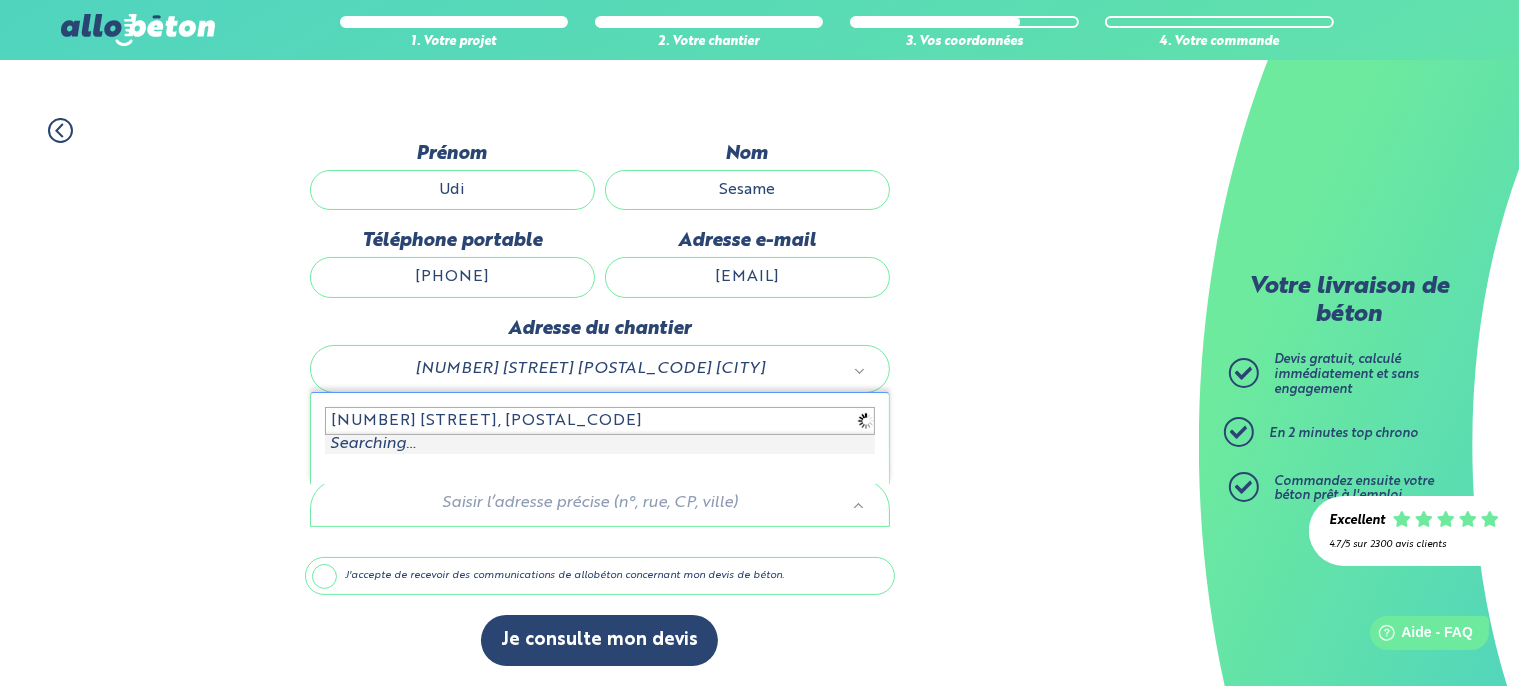 type on "[NUMBER] [STREET], [POSTAL_CODE]" 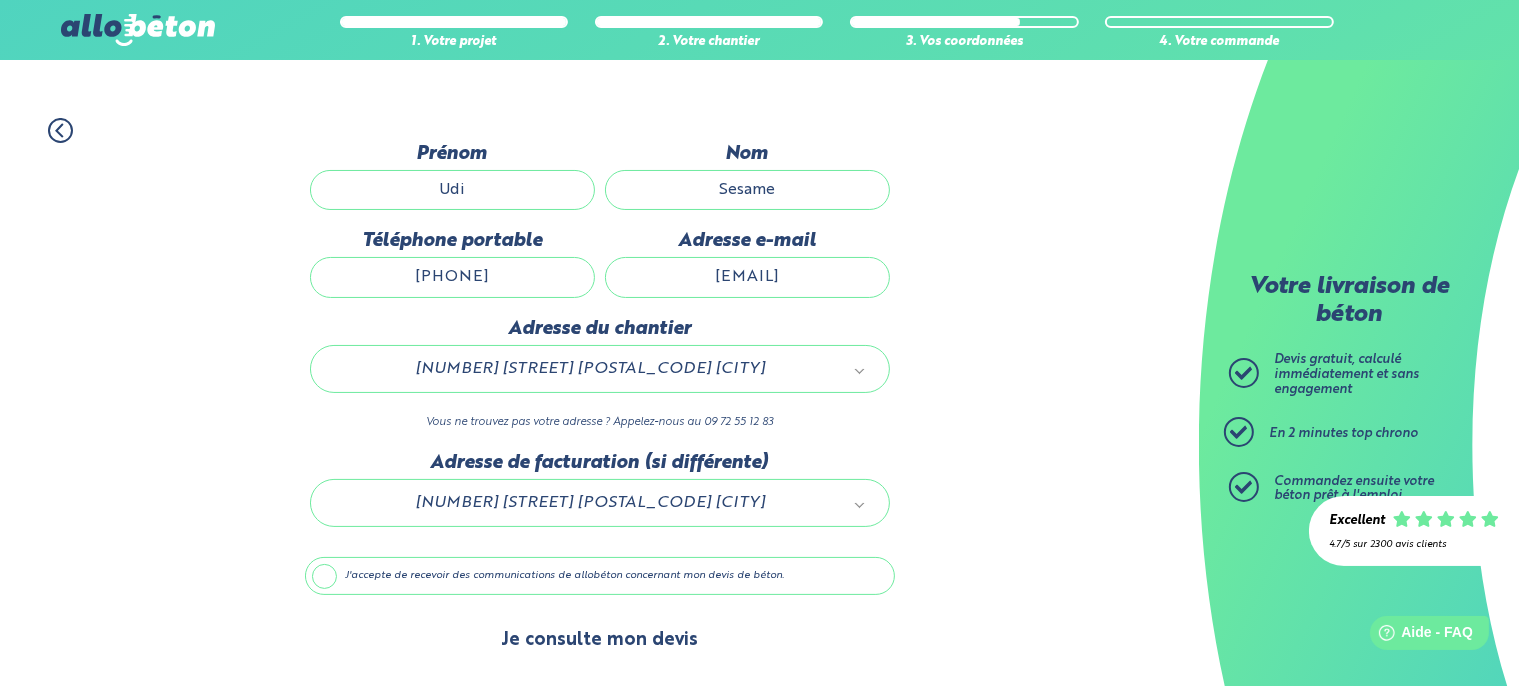 click on "Je consulte mon devis" at bounding box center [599, 640] 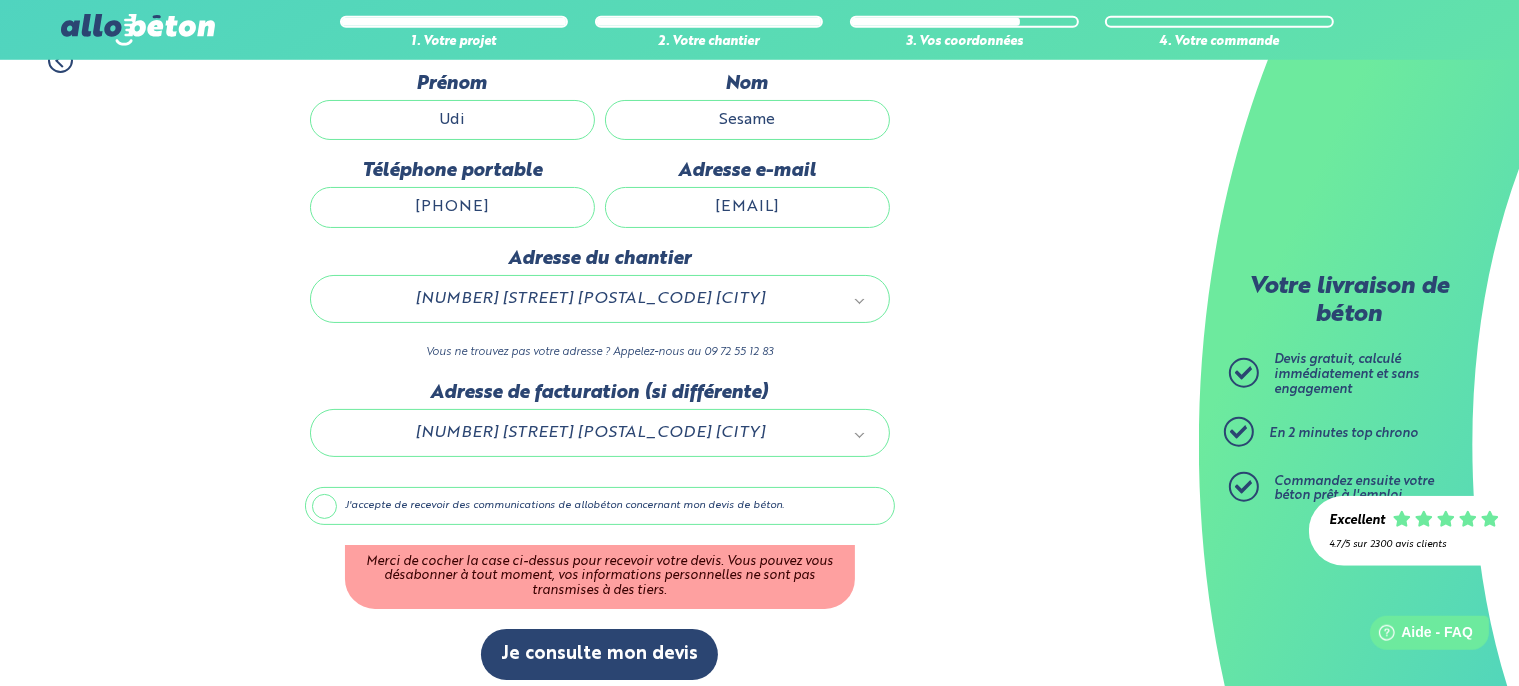 scroll, scrollTop: 214, scrollLeft: 0, axis: vertical 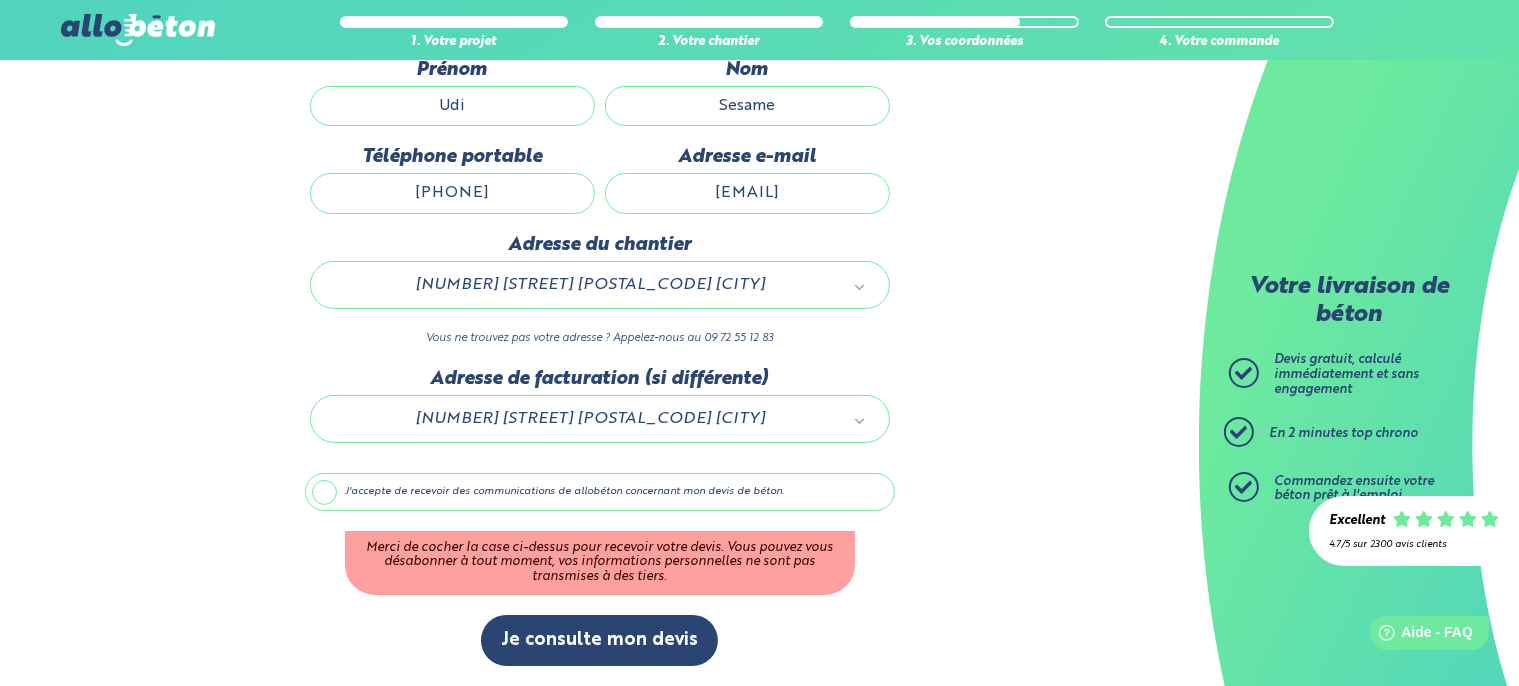 click on "J'accepte de recevoir des communications de allobéton concernant mon devis de béton." at bounding box center (600, 492) 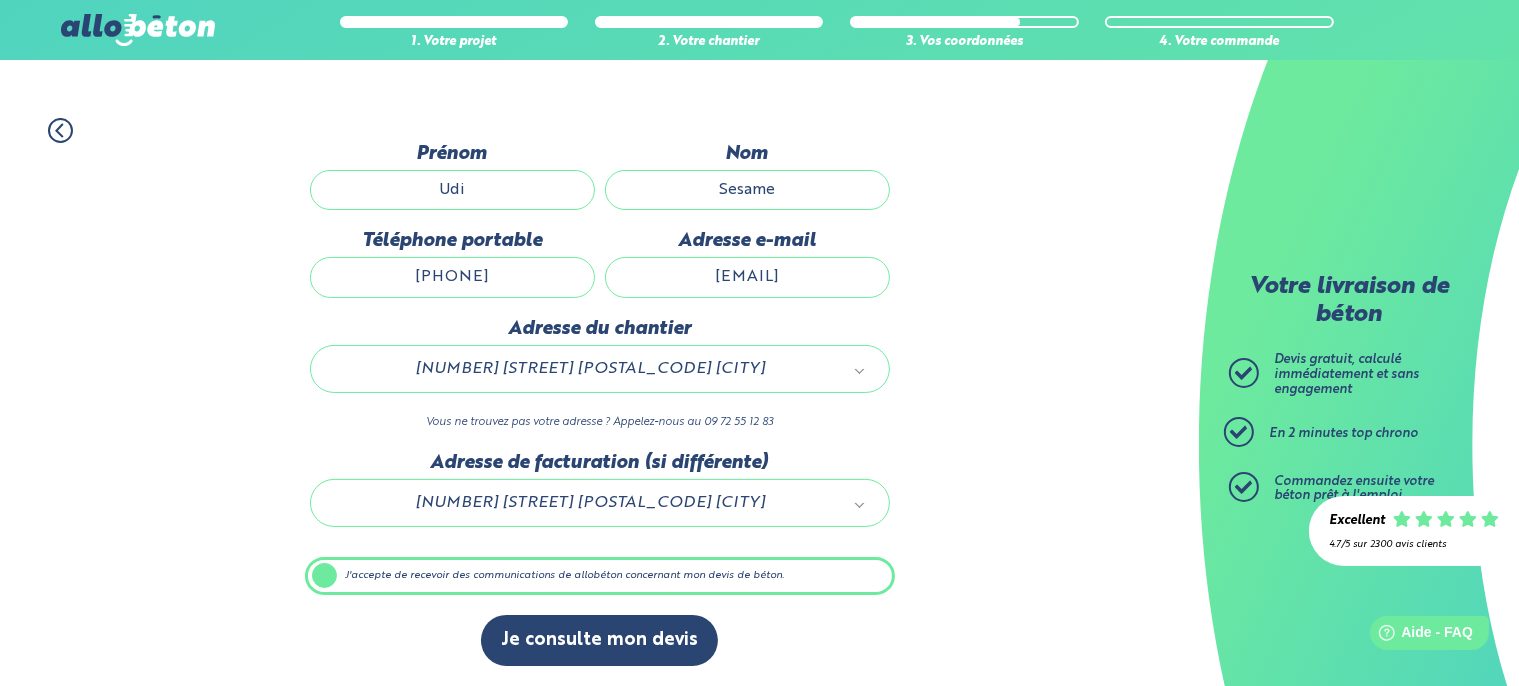 scroll, scrollTop: 129, scrollLeft: 0, axis: vertical 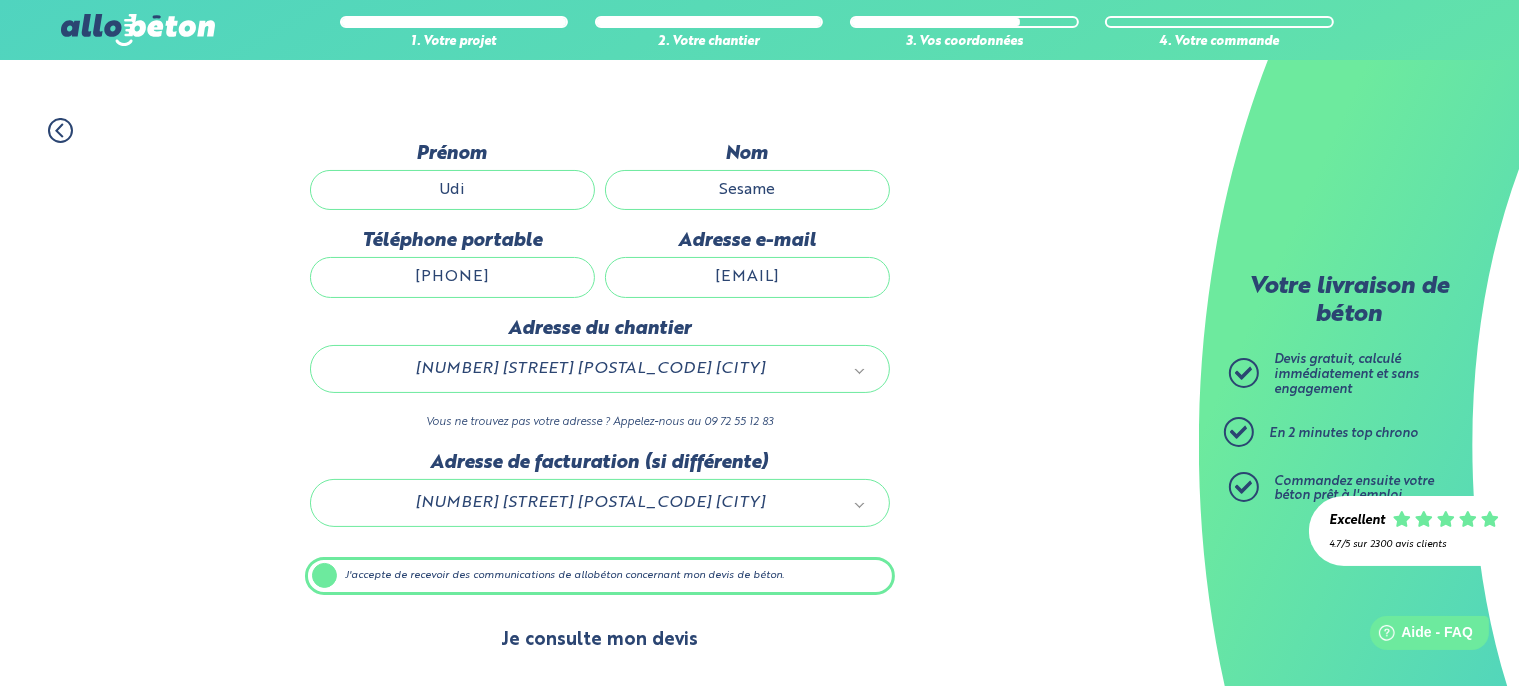click on "Je consulte mon devis" at bounding box center [599, 640] 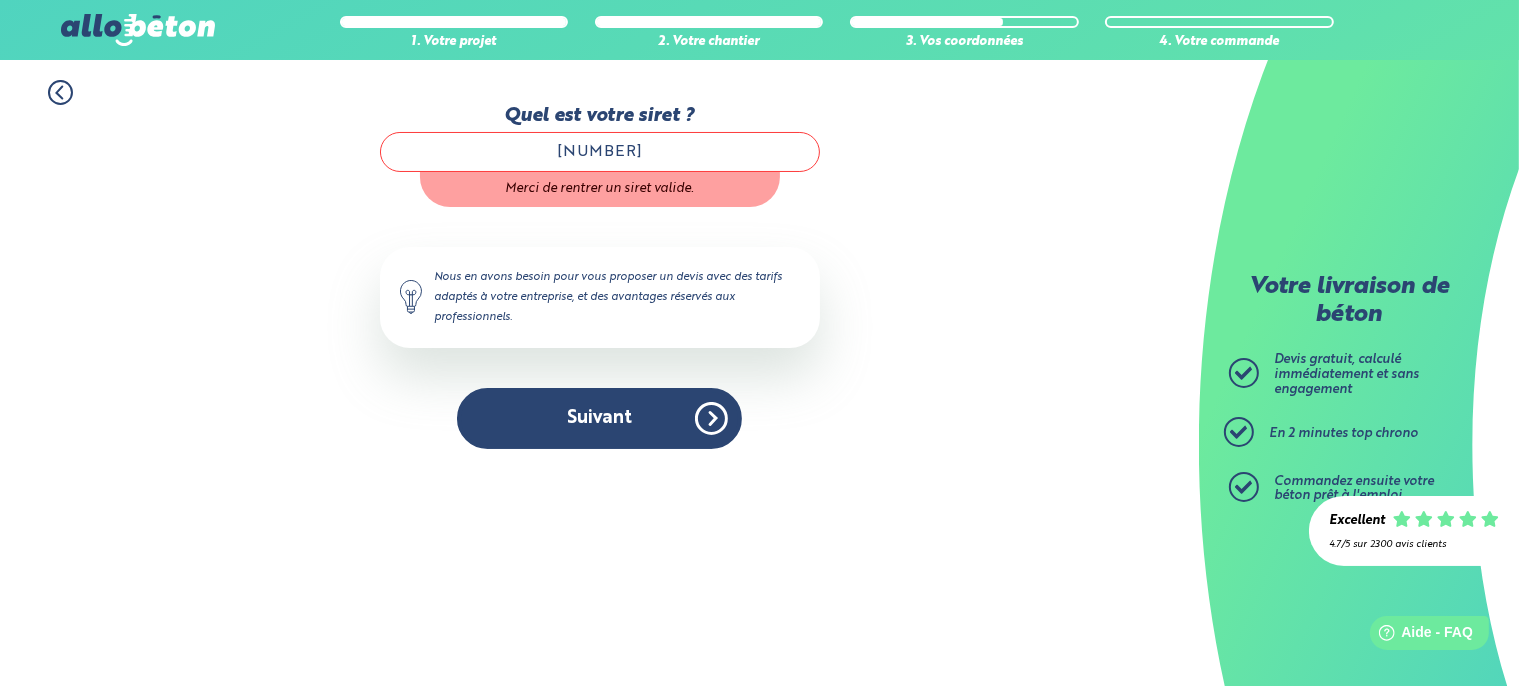 scroll, scrollTop: 0, scrollLeft: 0, axis: both 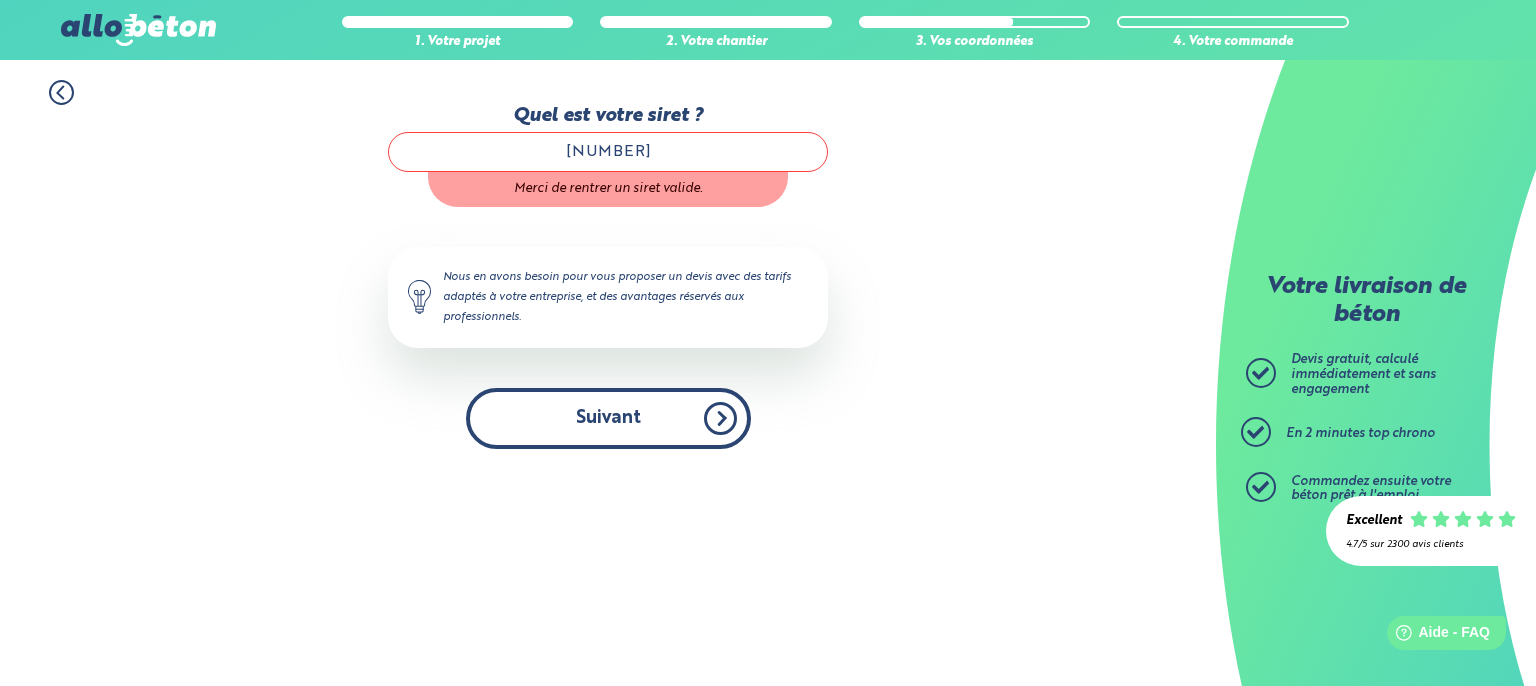 click on "Suivant" at bounding box center [608, 418] 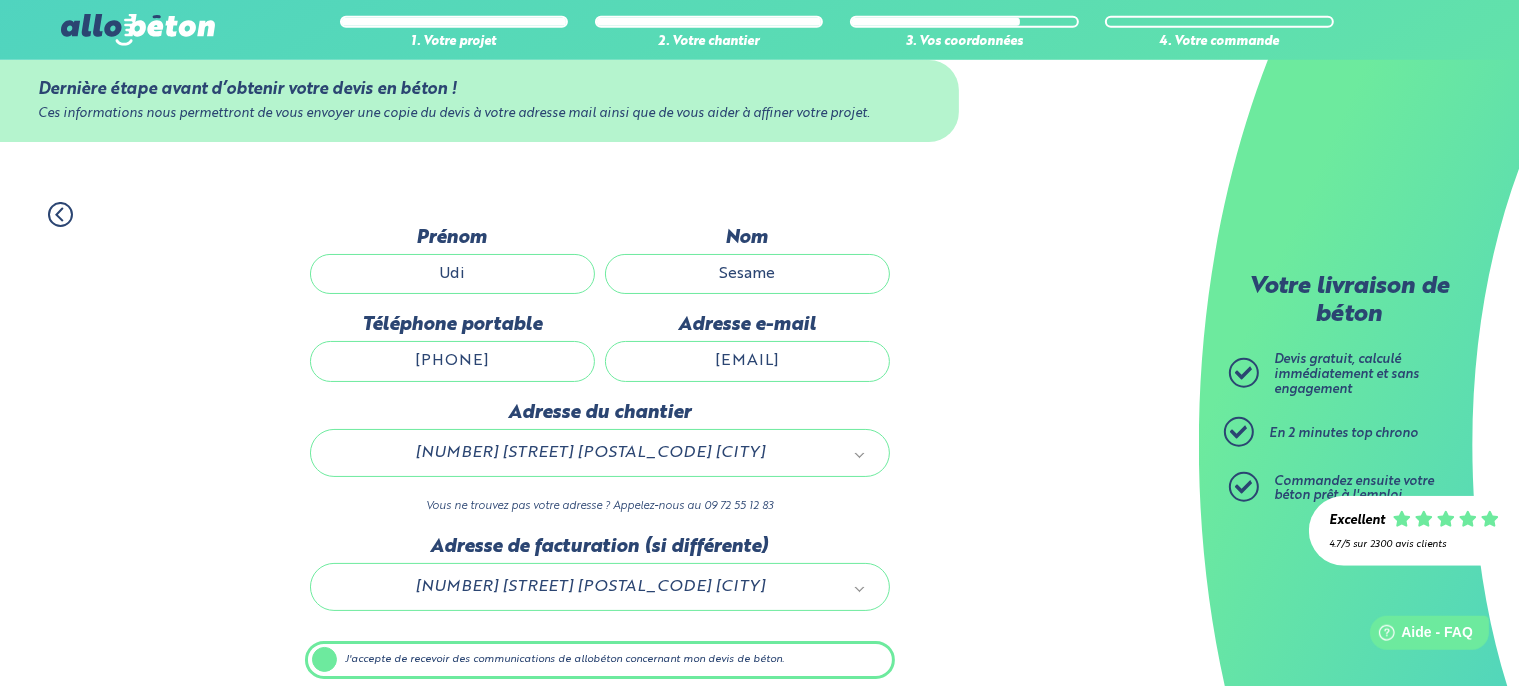 scroll, scrollTop: 129, scrollLeft: 0, axis: vertical 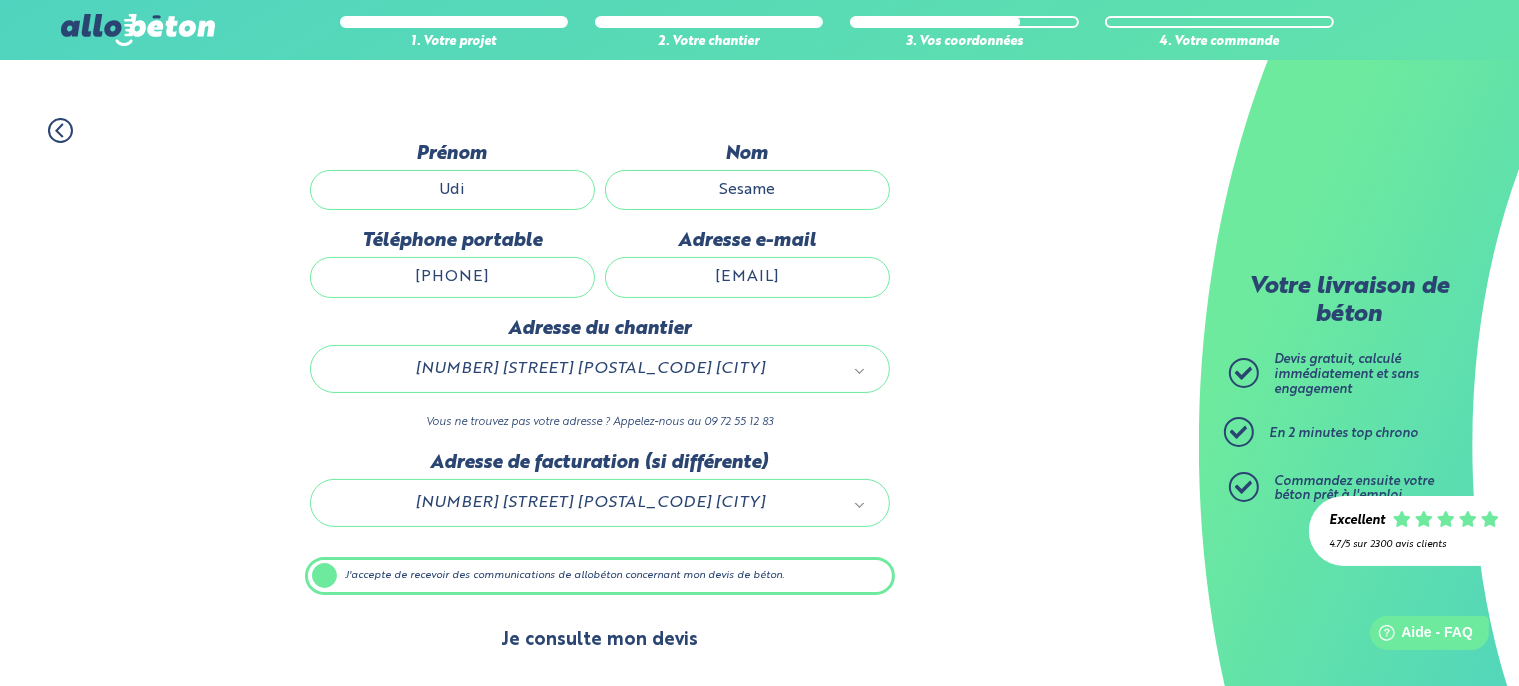 click on "Je consulte mon devis" at bounding box center (599, 640) 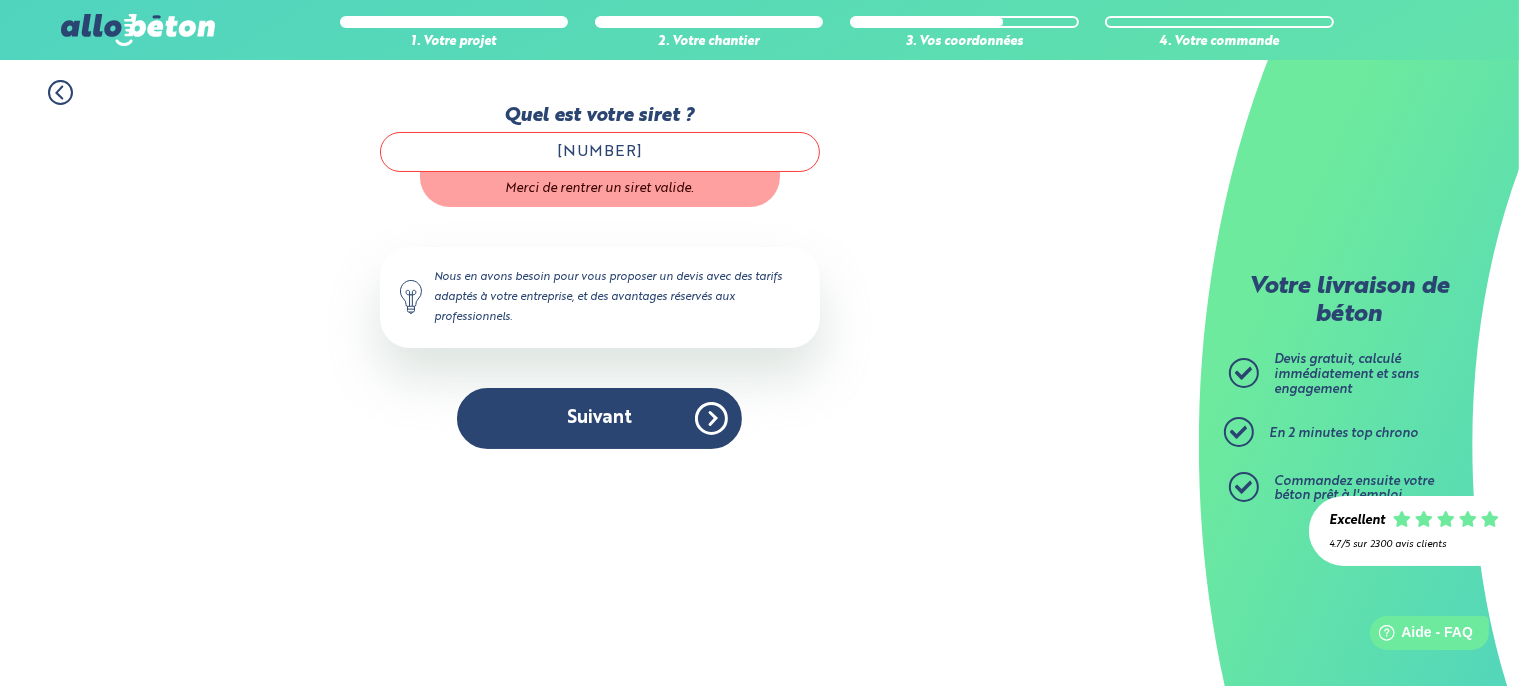 scroll, scrollTop: 0, scrollLeft: 0, axis: both 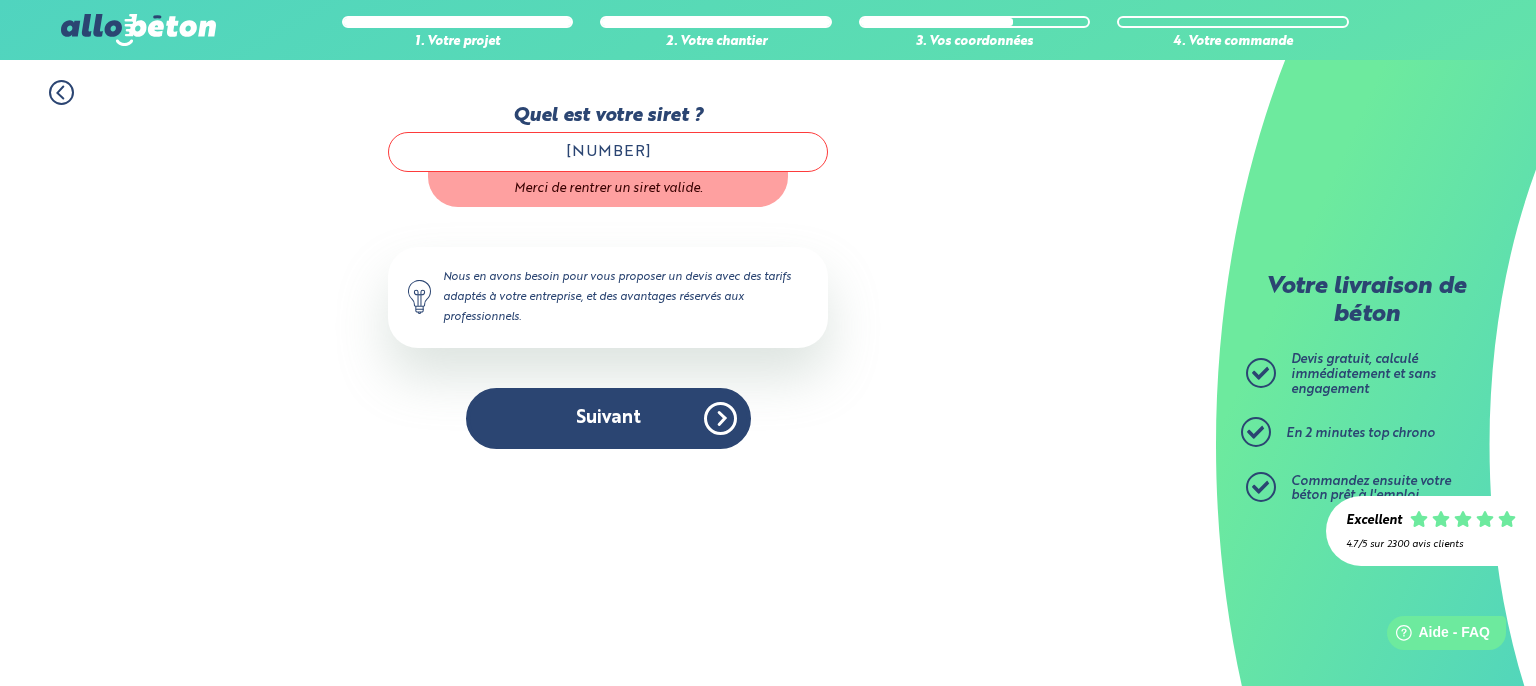 drag, startPoint x: 696, startPoint y: 156, endPoint x: 422, endPoint y: 155, distance: 274.00183 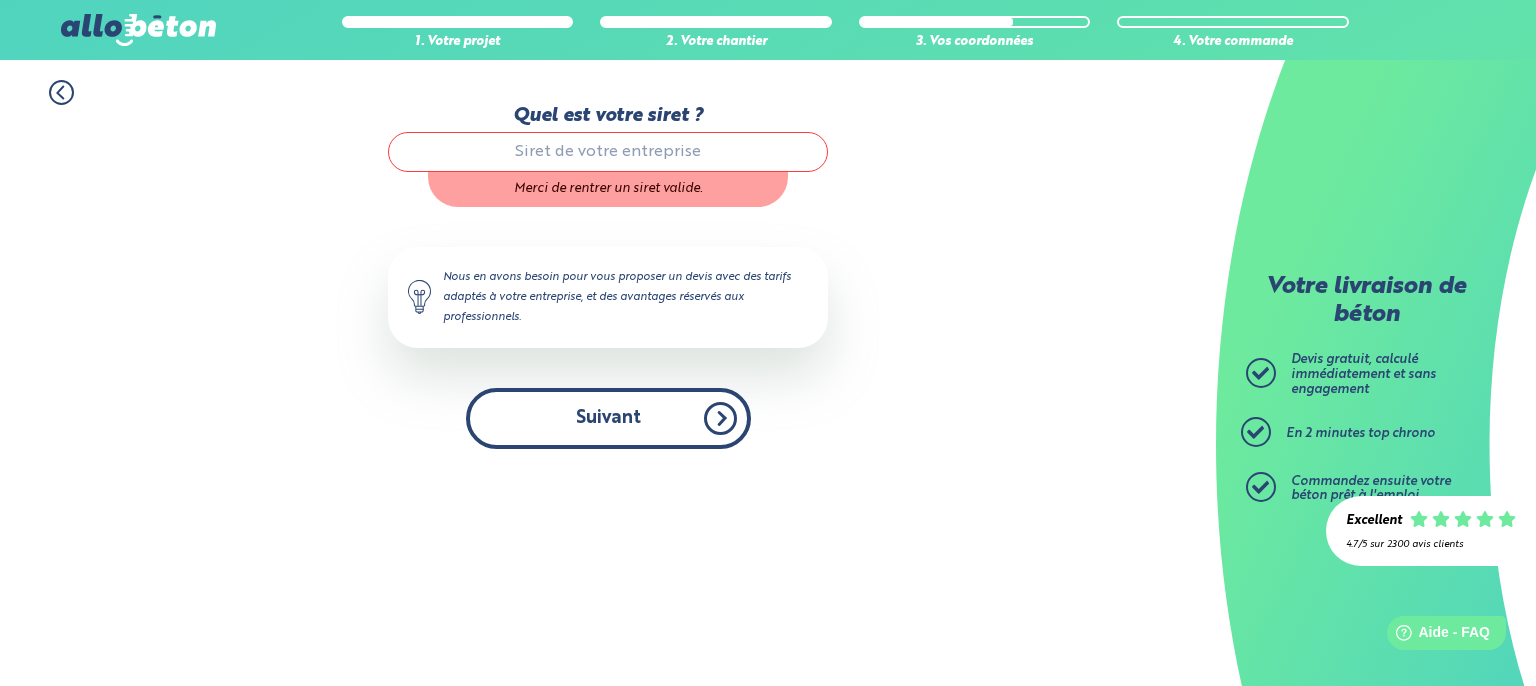 type 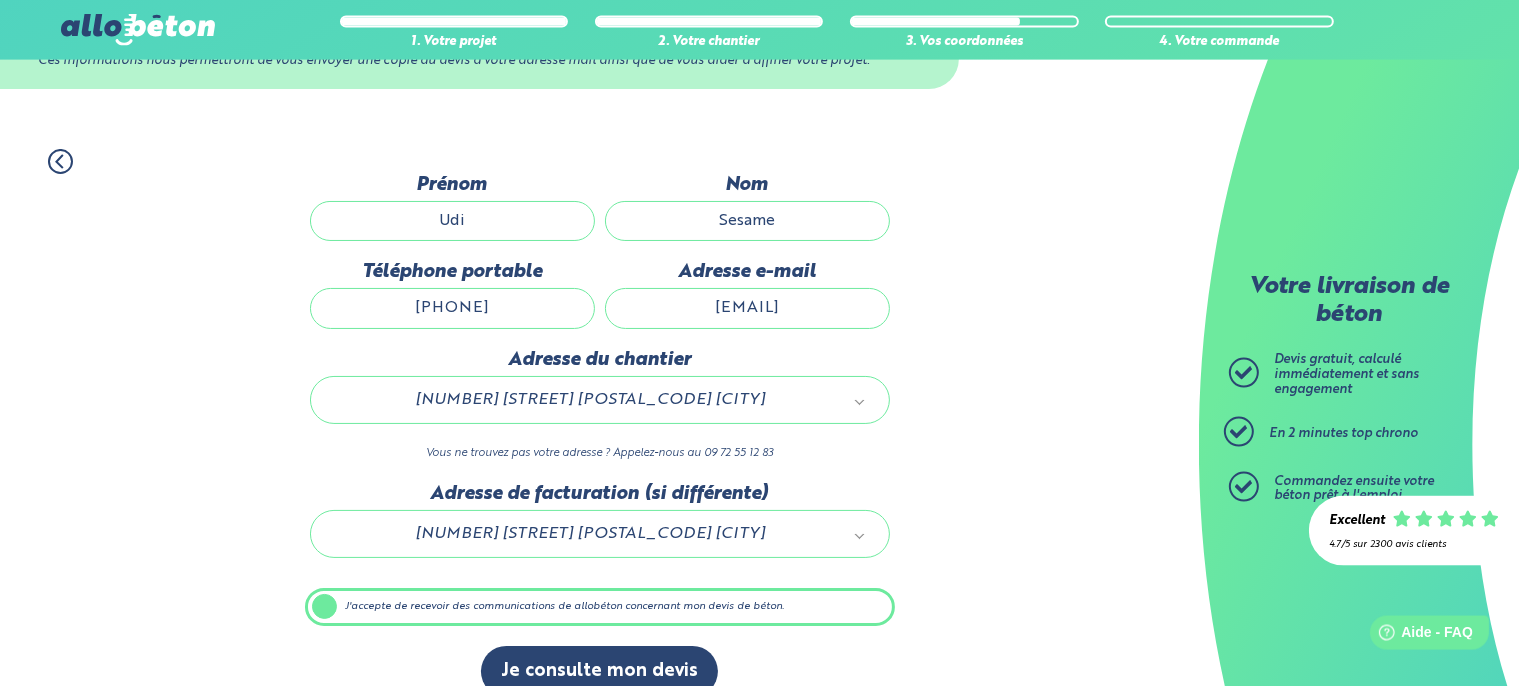scroll, scrollTop: 129, scrollLeft: 0, axis: vertical 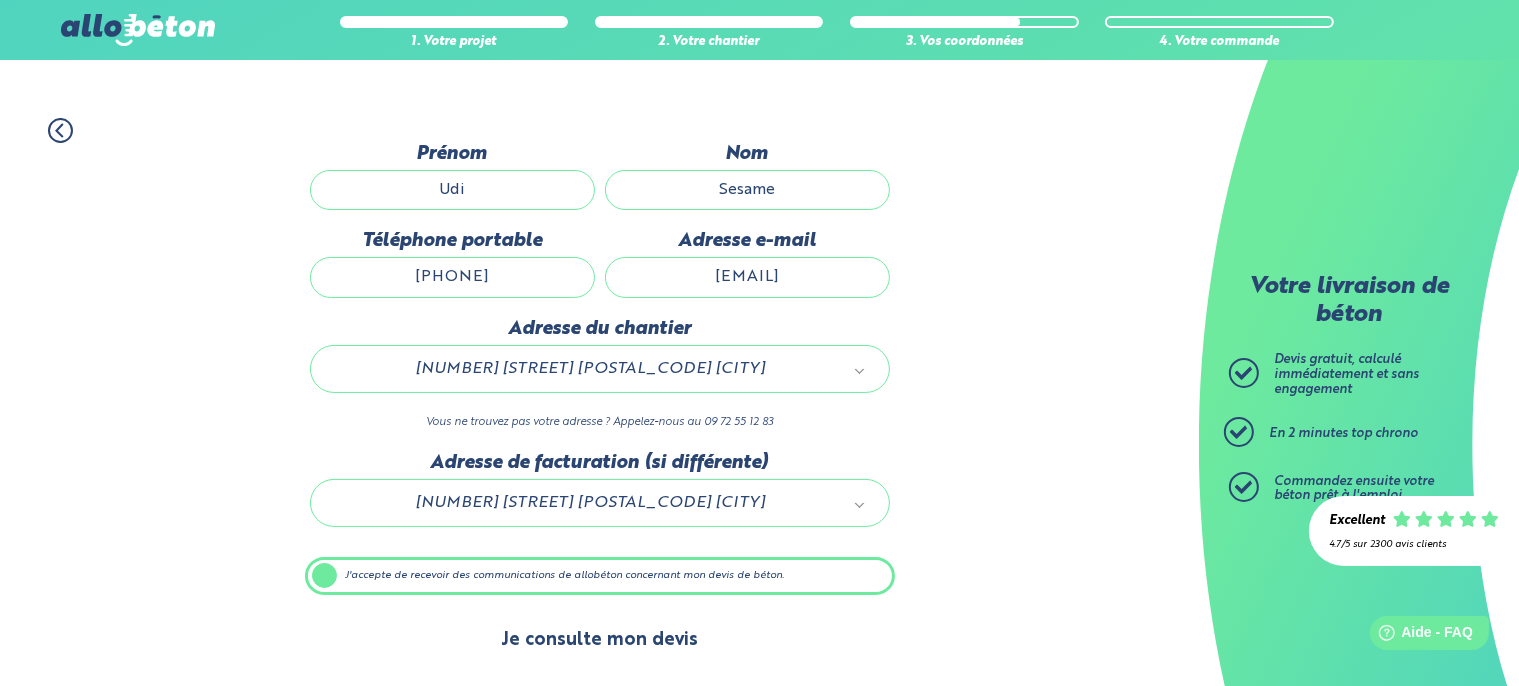 click on "Je consulte mon devis" at bounding box center [599, 640] 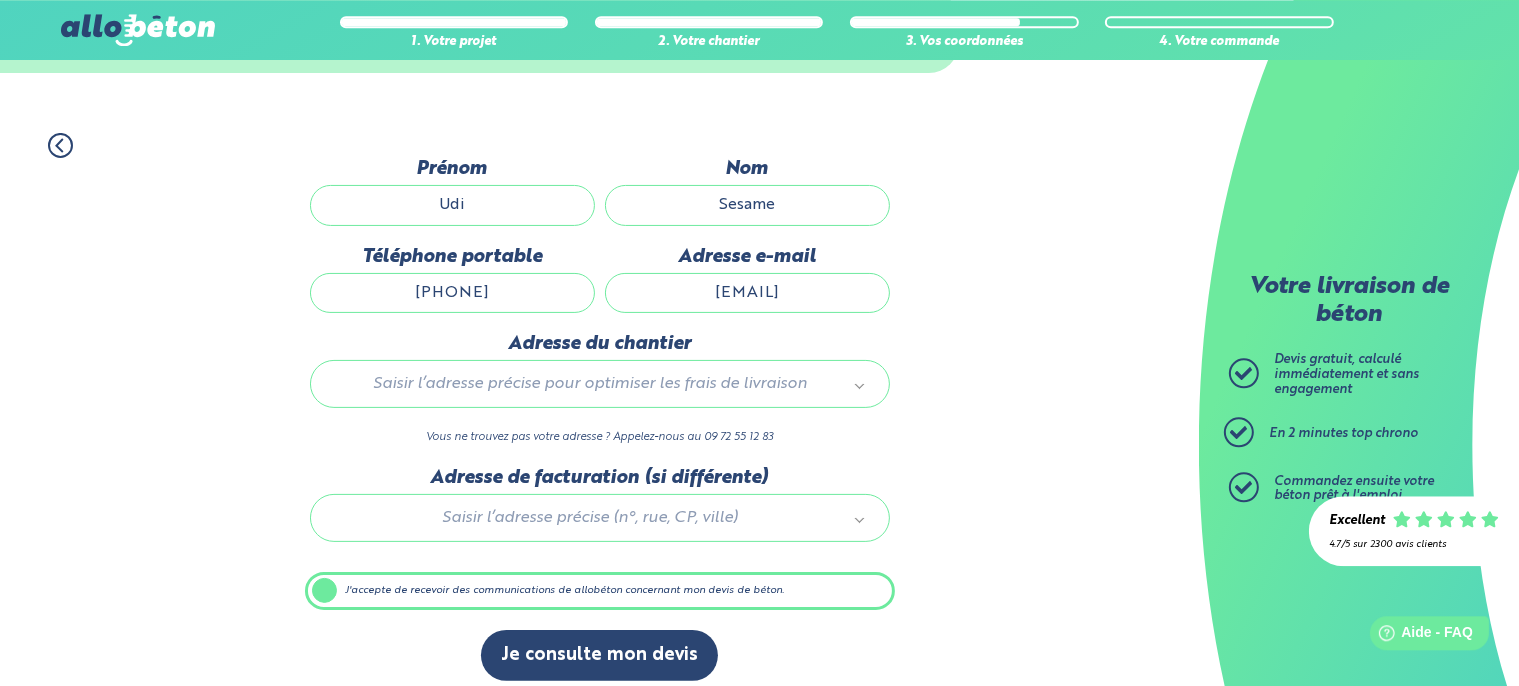scroll, scrollTop: 552, scrollLeft: 0, axis: vertical 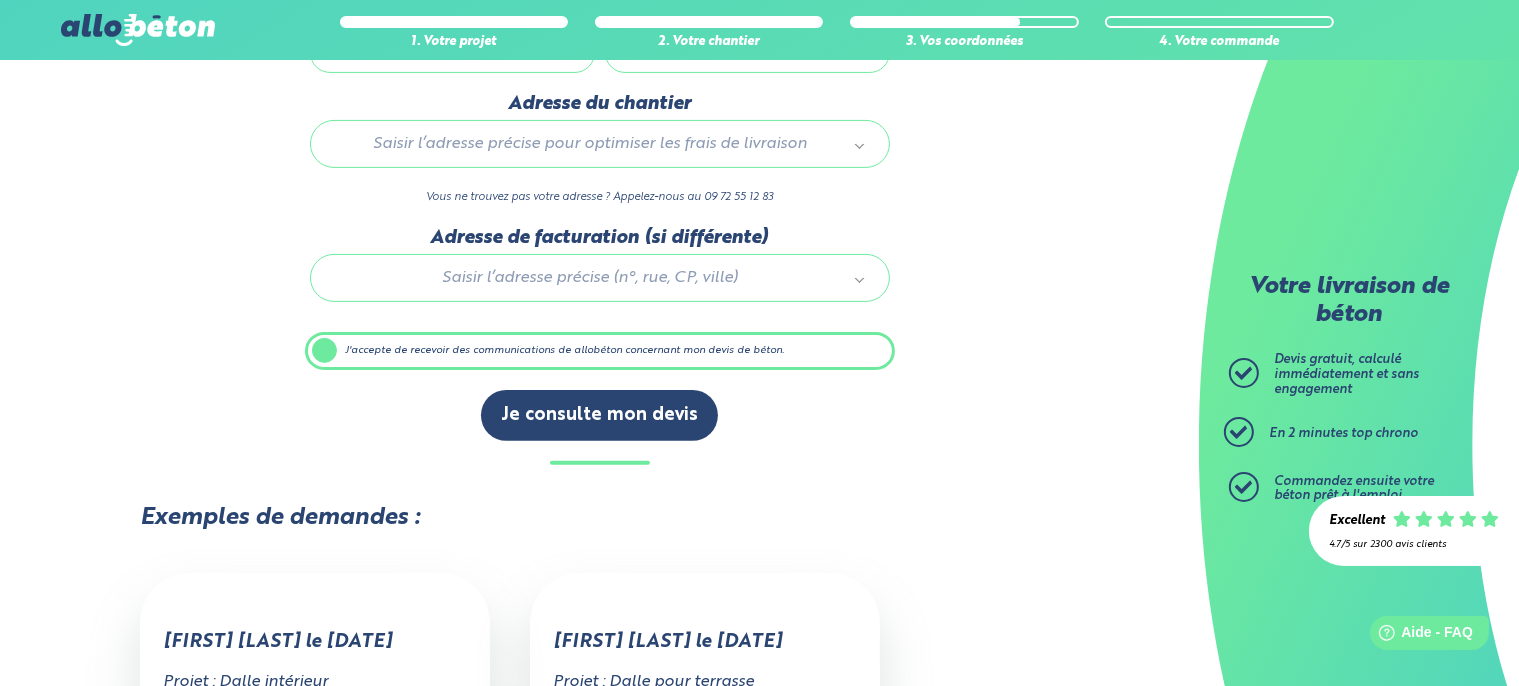 click on "[PHONE]
Conseils et Appel Gratuits
nos produits
le béton prêt à l'emploi
quel prix pour un m³ de béton ?
la toupie béton" at bounding box center [759, 1099] 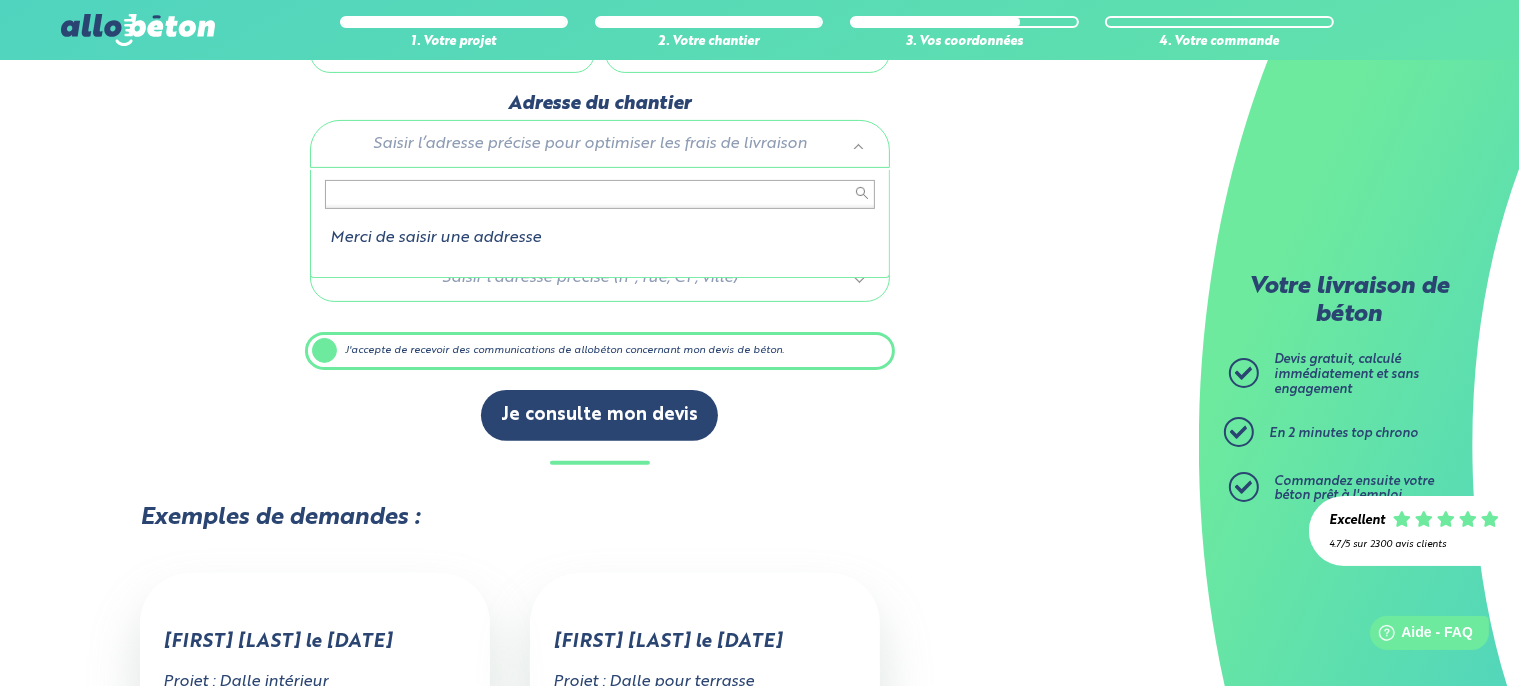 scroll, scrollTop: 24, scrollLeft: 0, axis: vertical 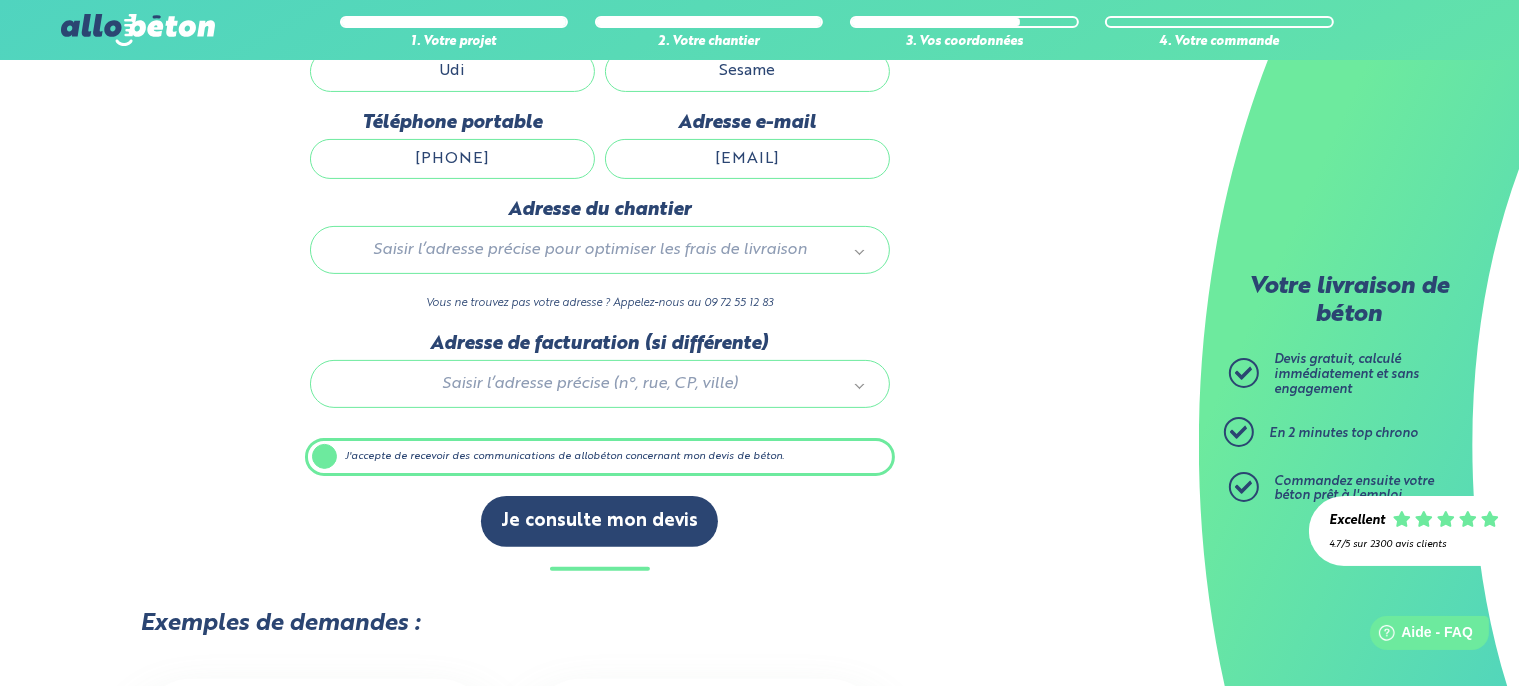 click on "[PHONE]
Conseils et Appel Gratuits
nos produits
le béton prêt à l'emploi
quel prix pour un m³ de béton ?
la toupie béton" at bounding box center (759, 1205) 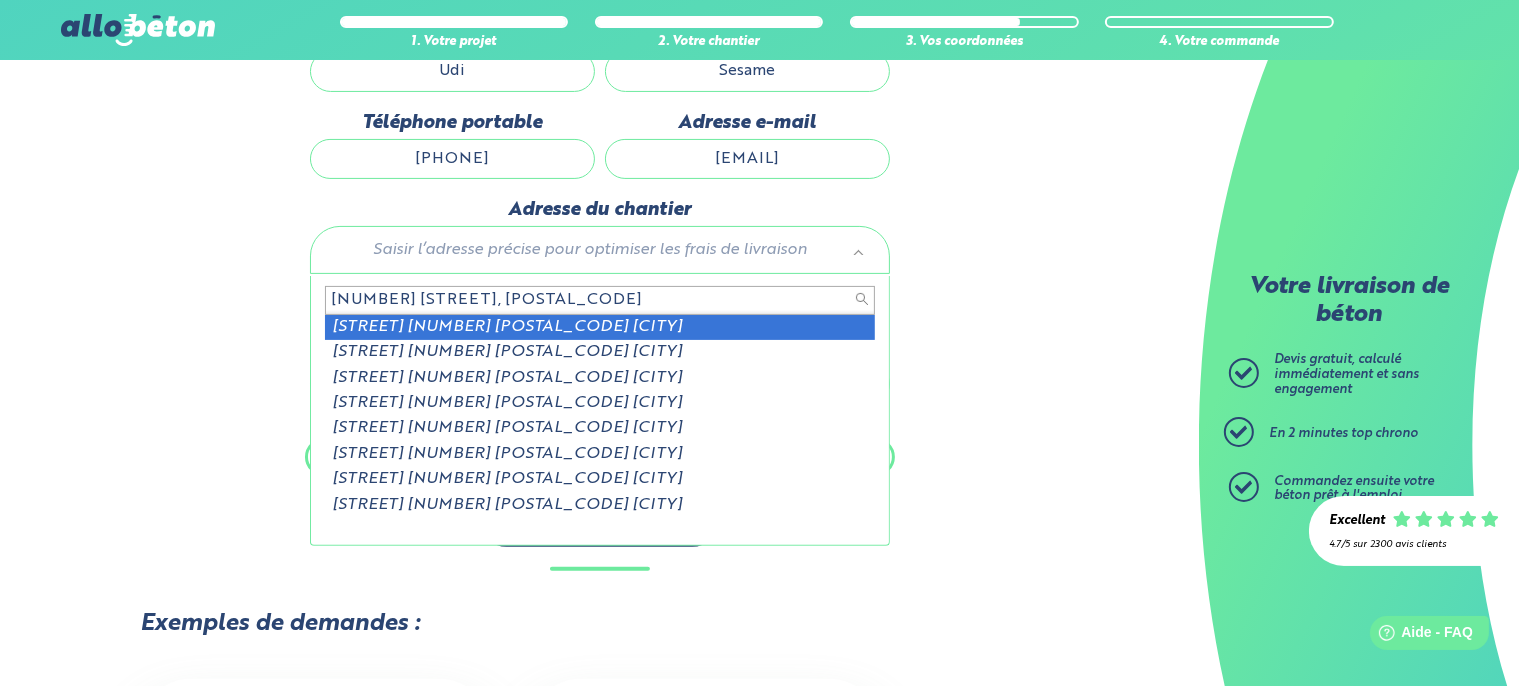 type on "[NUMBER] [STREET], [POSTAL_CODE]" 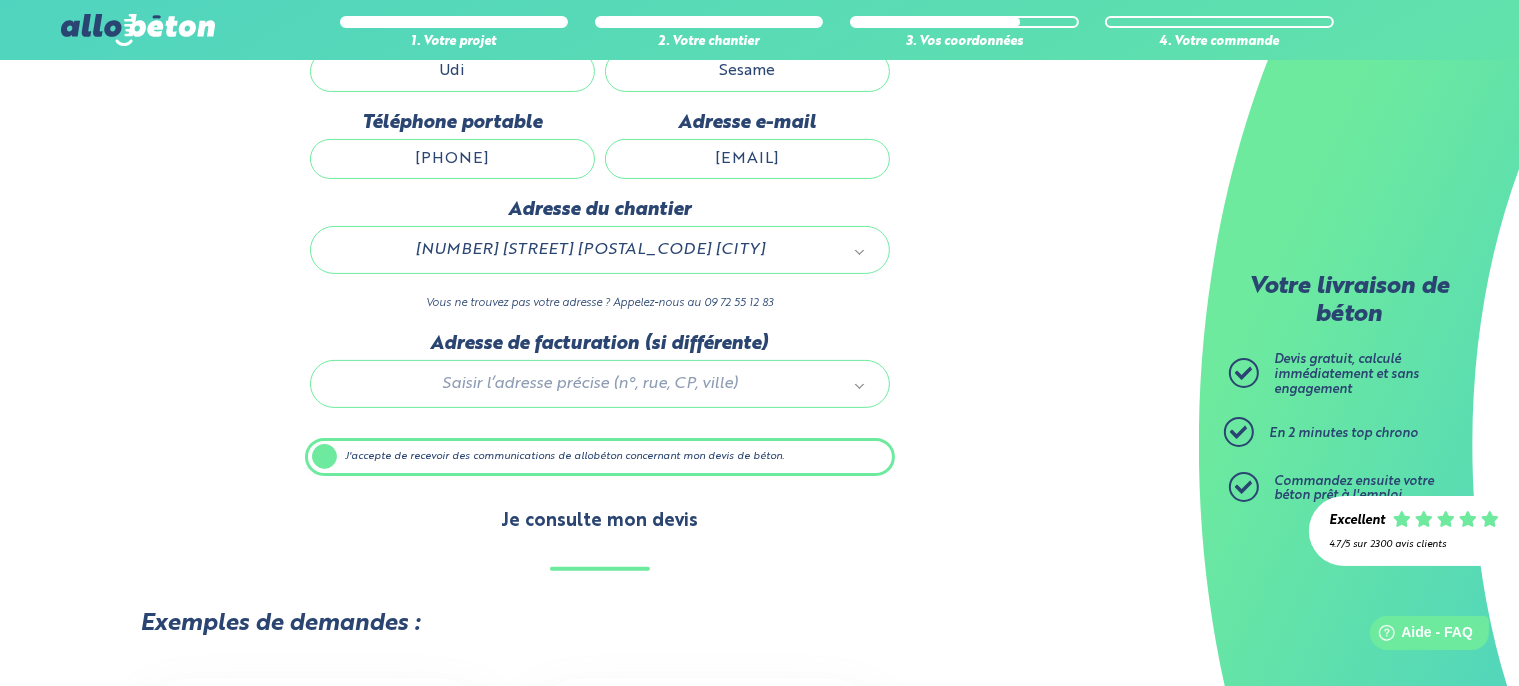 click on "Je consulte mon devis" at bounding box center (599, 521) 